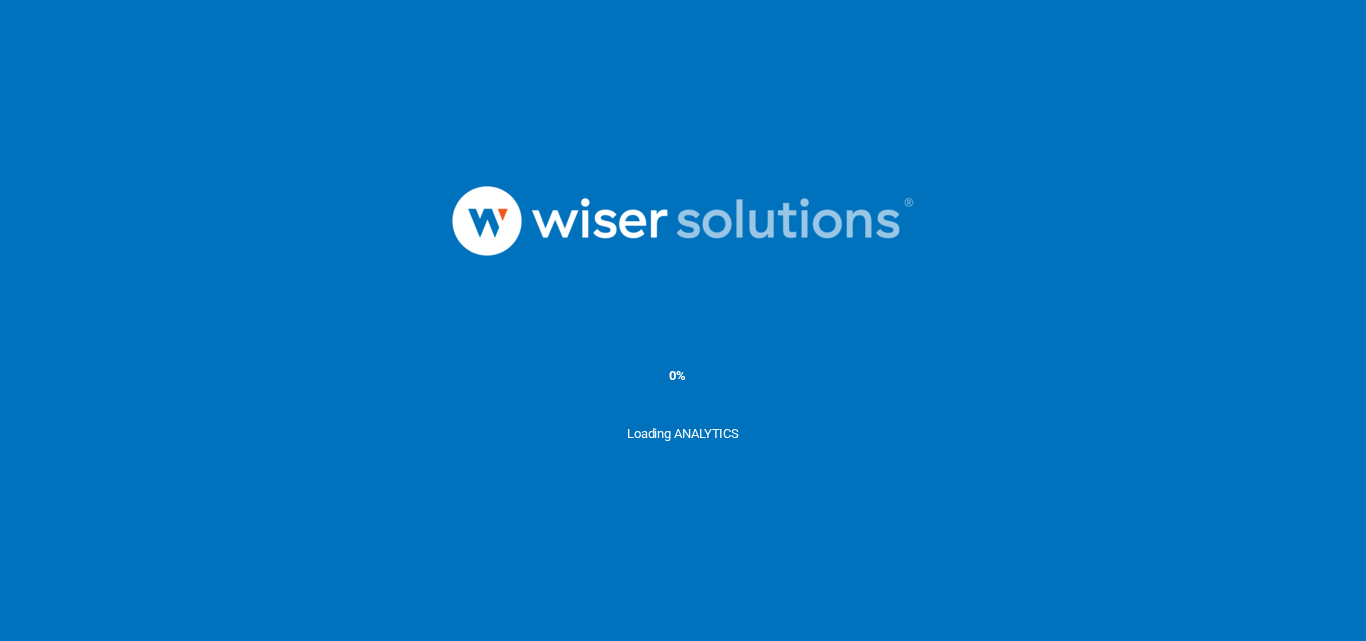 scroll, scrollTop: 0, scrollLeft: 0, axis: both 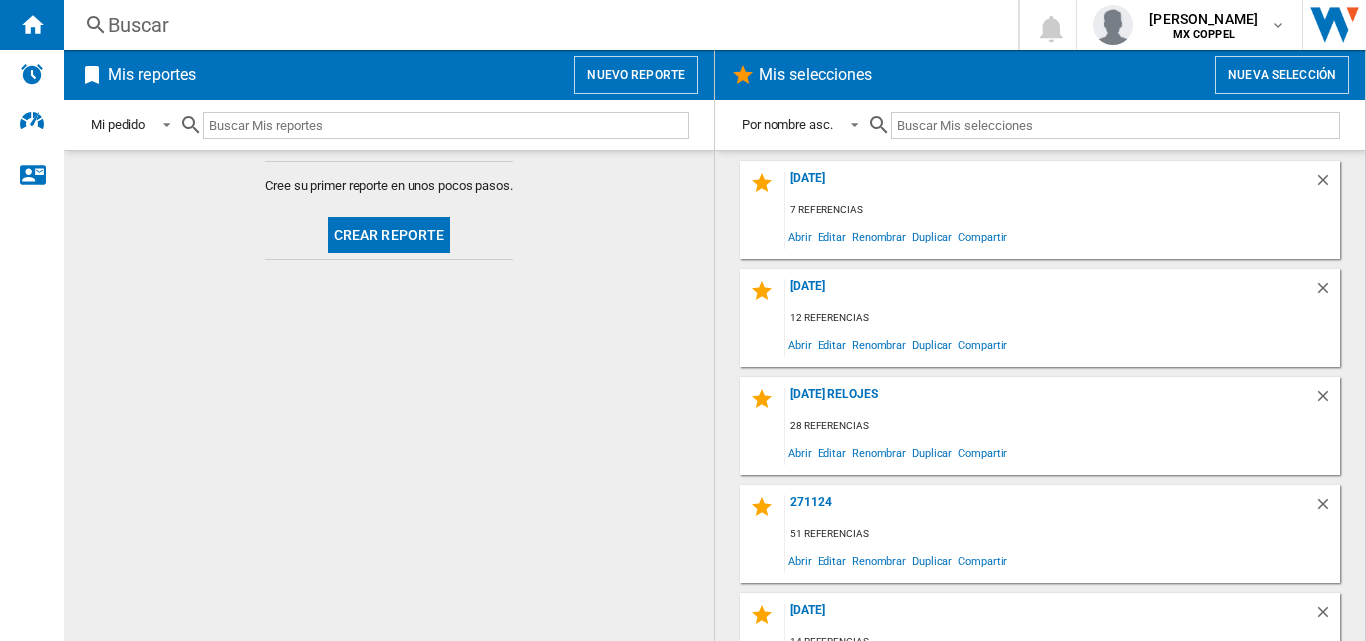 click on "Nueva selección" at bounding box center [1282, 75] 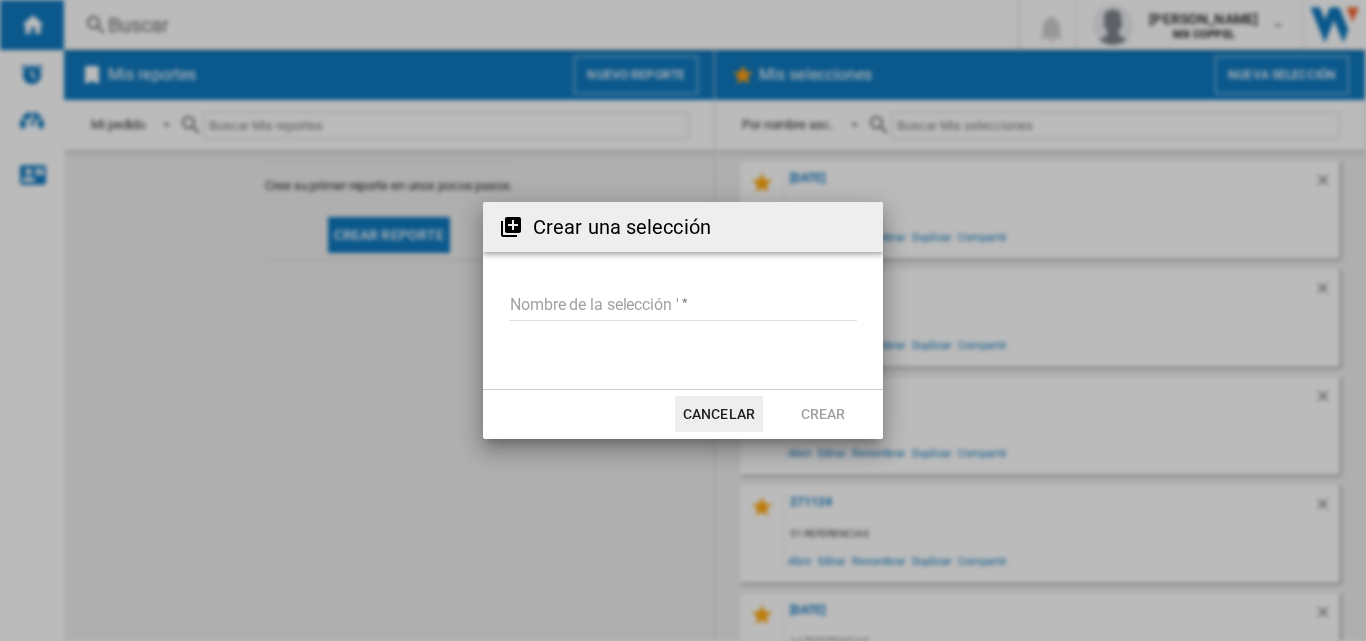 click on "Nombre de la selección '" at bounding box center (683, 306) 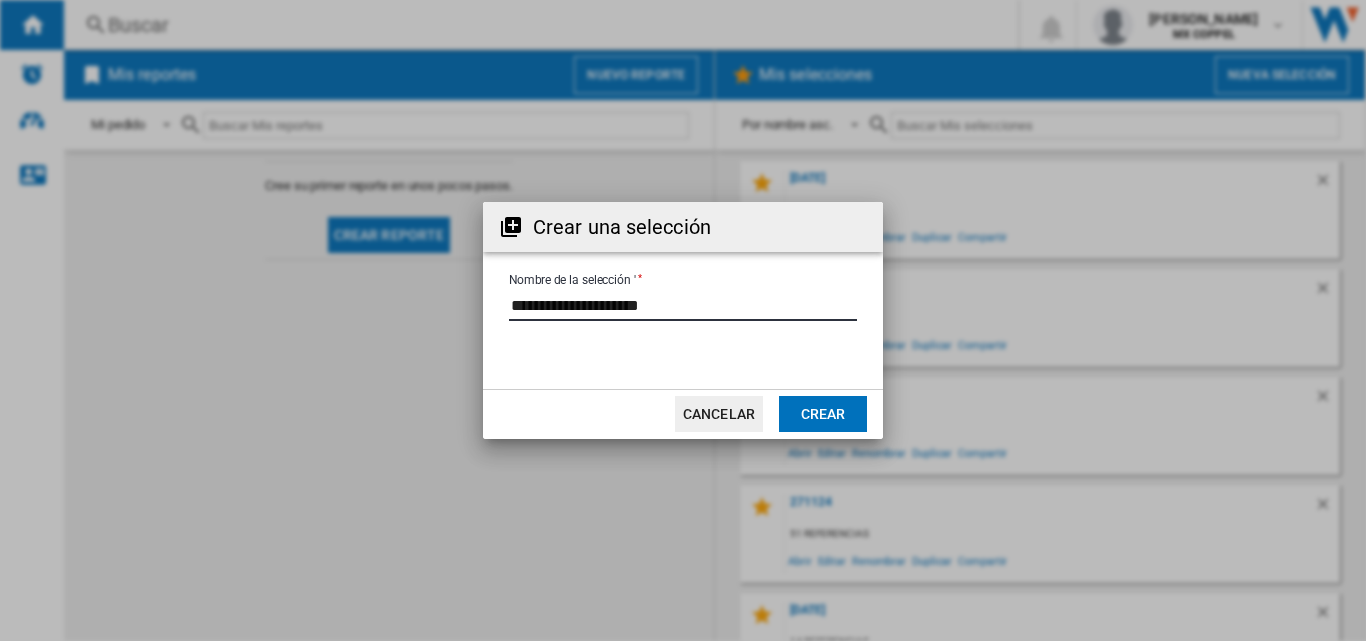 type on "**********" 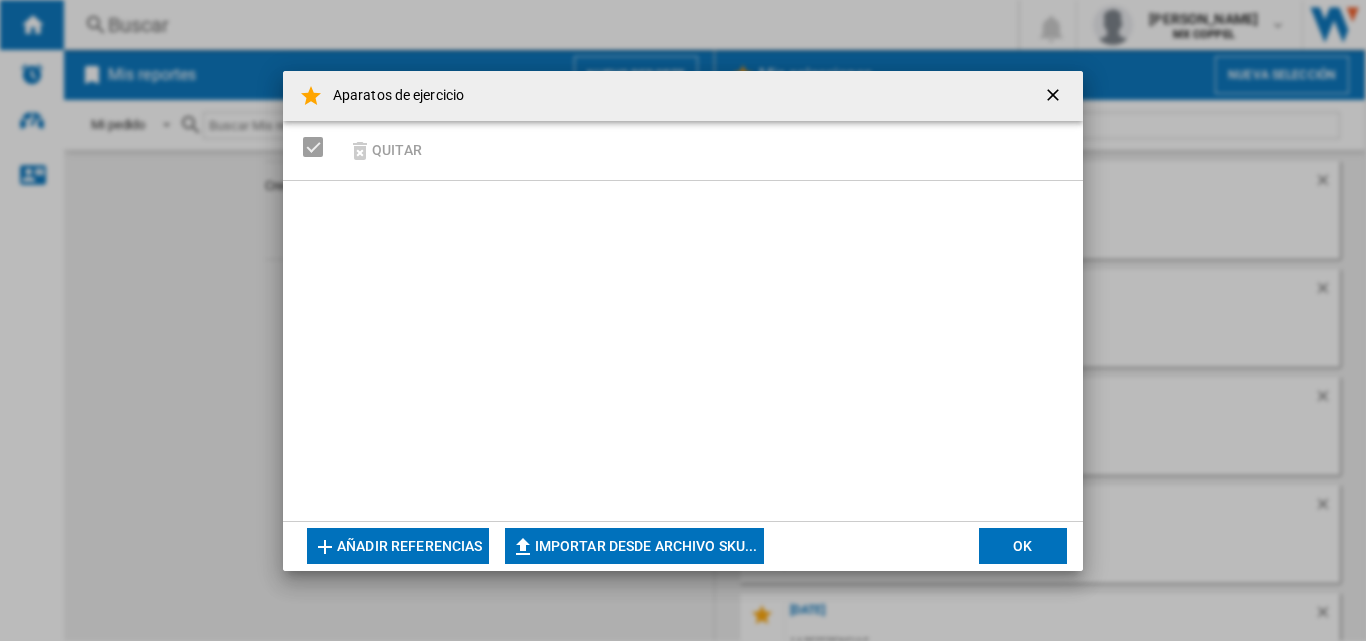 click on "Importar desde archivo SKU..." 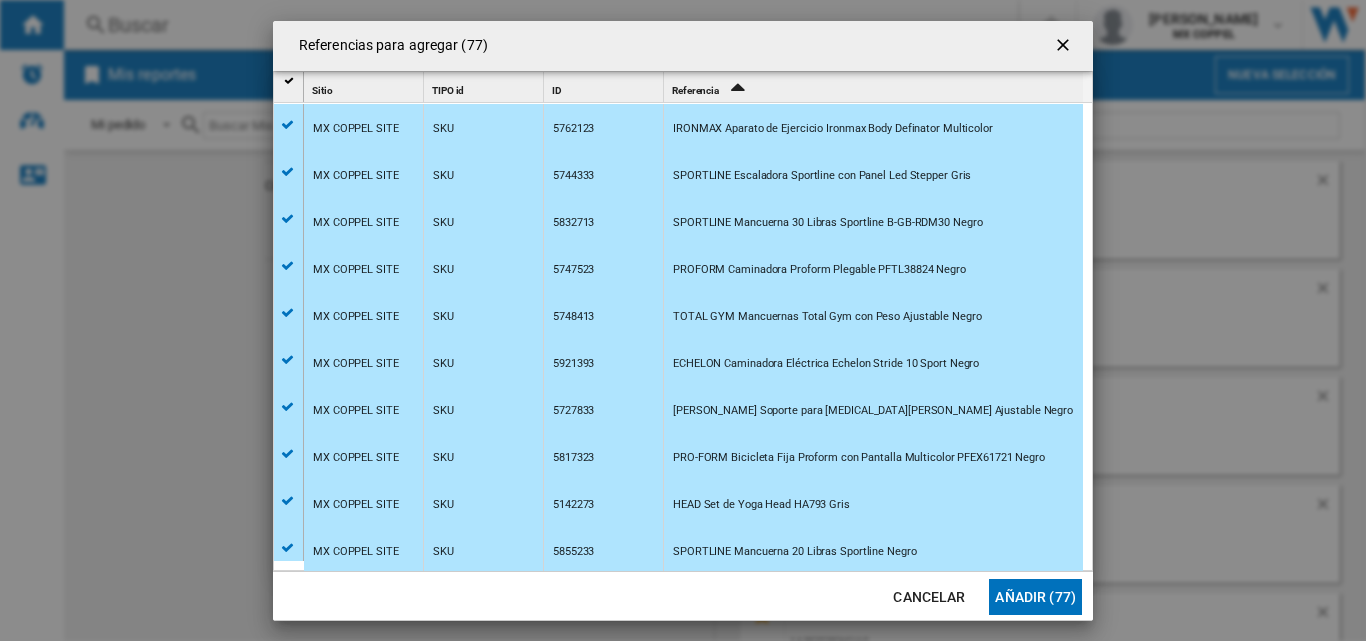 scroll, scrollTop: 300, scrollLeft: 0, axis: vertical 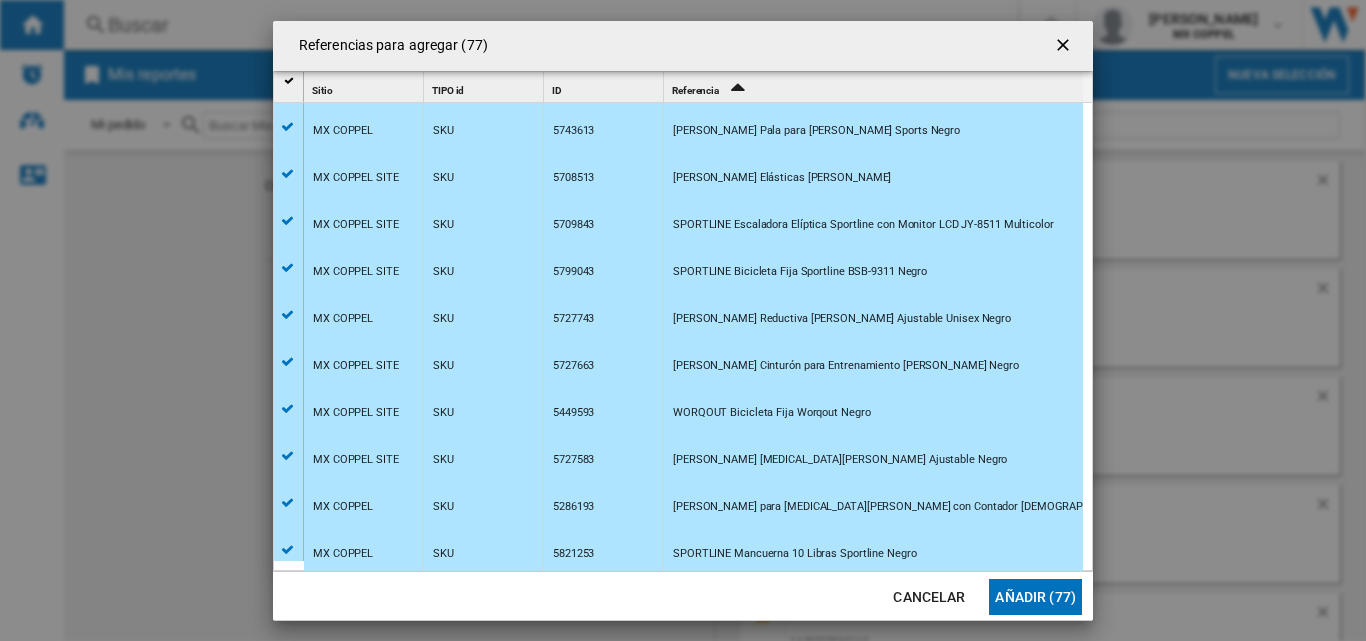click on "Añadir (77)" 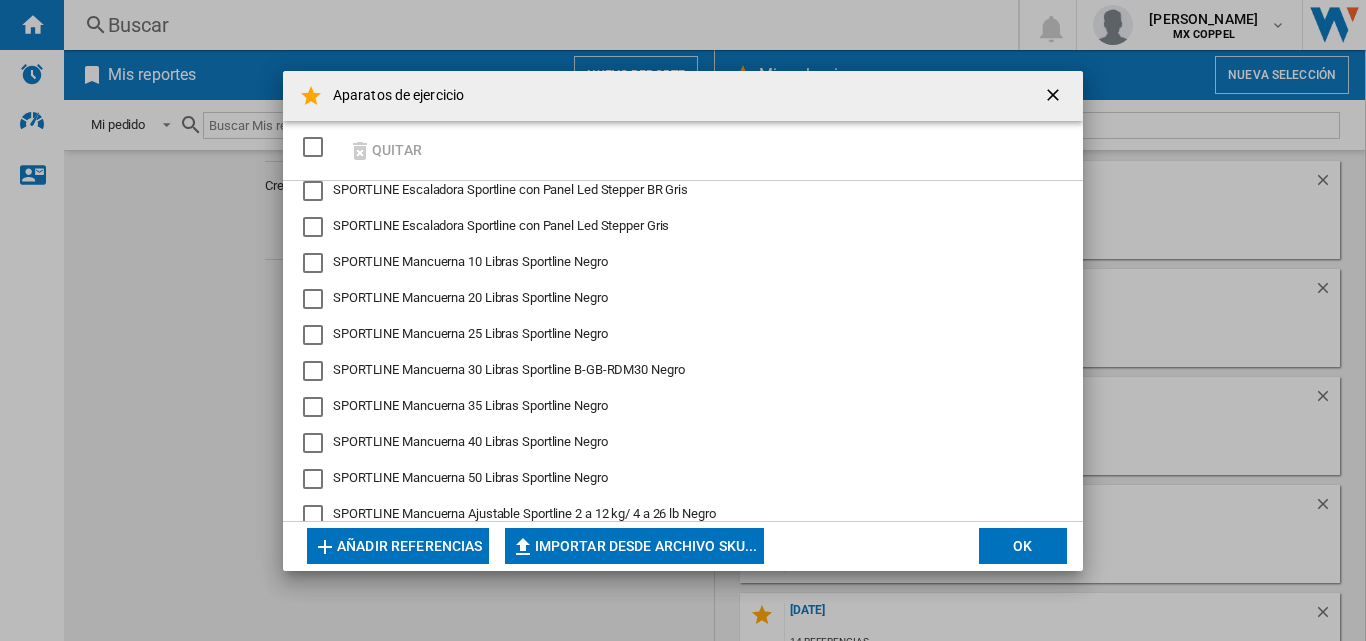 scroll, scrollTop: 1100, scrollLeft: 0, axis: vertical 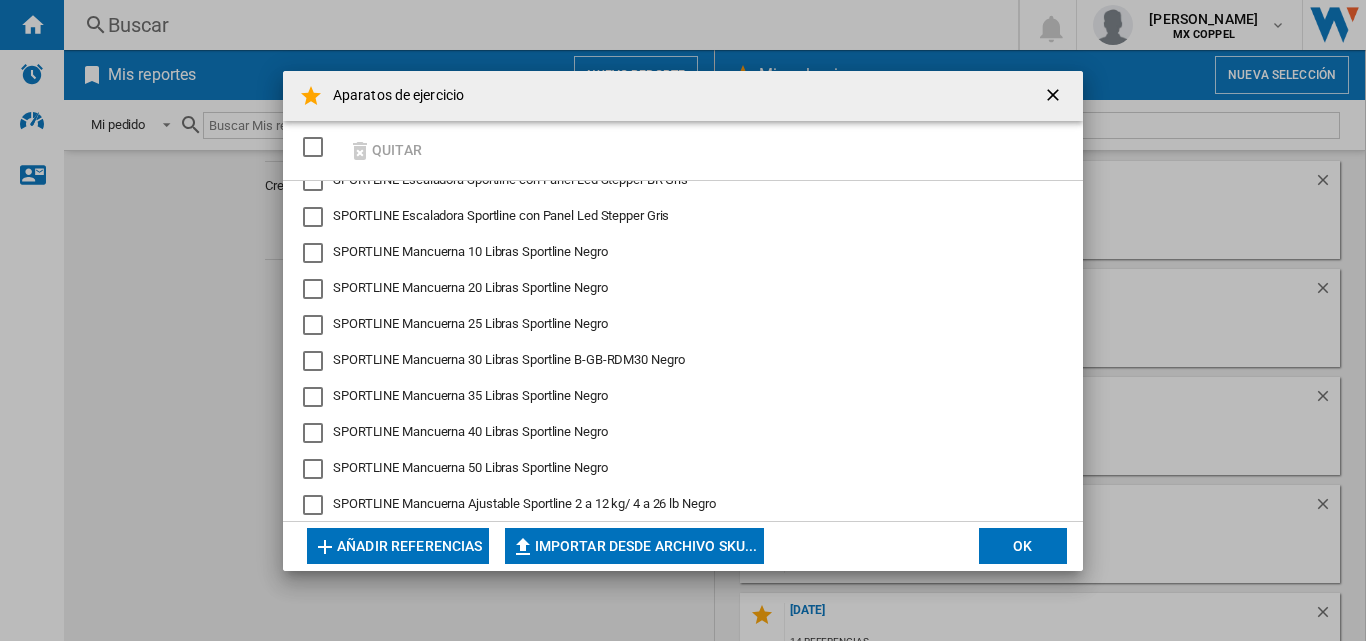 click on "OK" 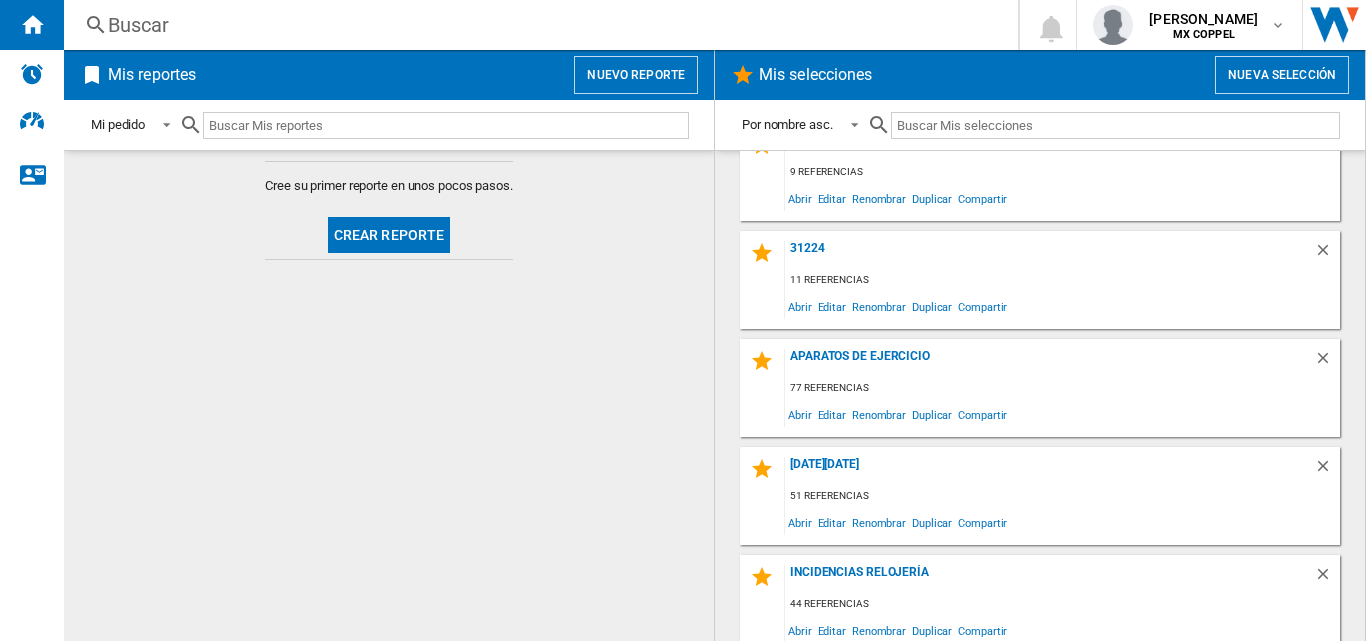scroll, scrollTop: 630, scrollLeft: 0, axis: vertical 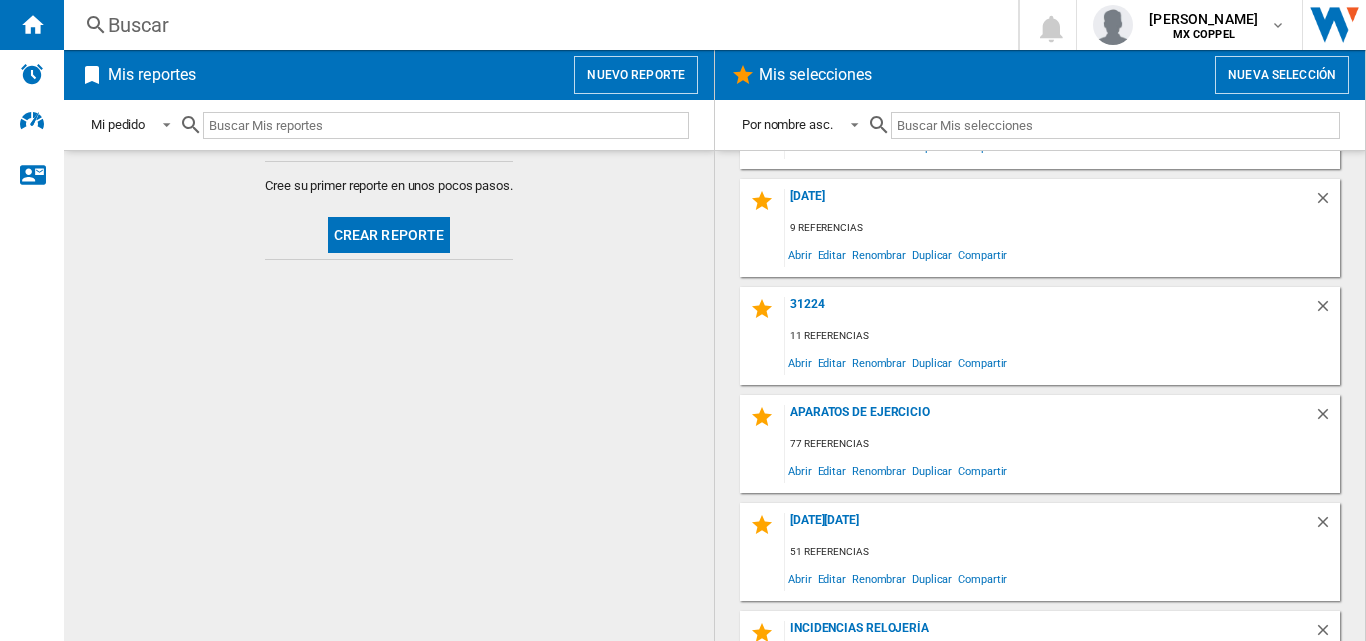 click on "Crear reporte" 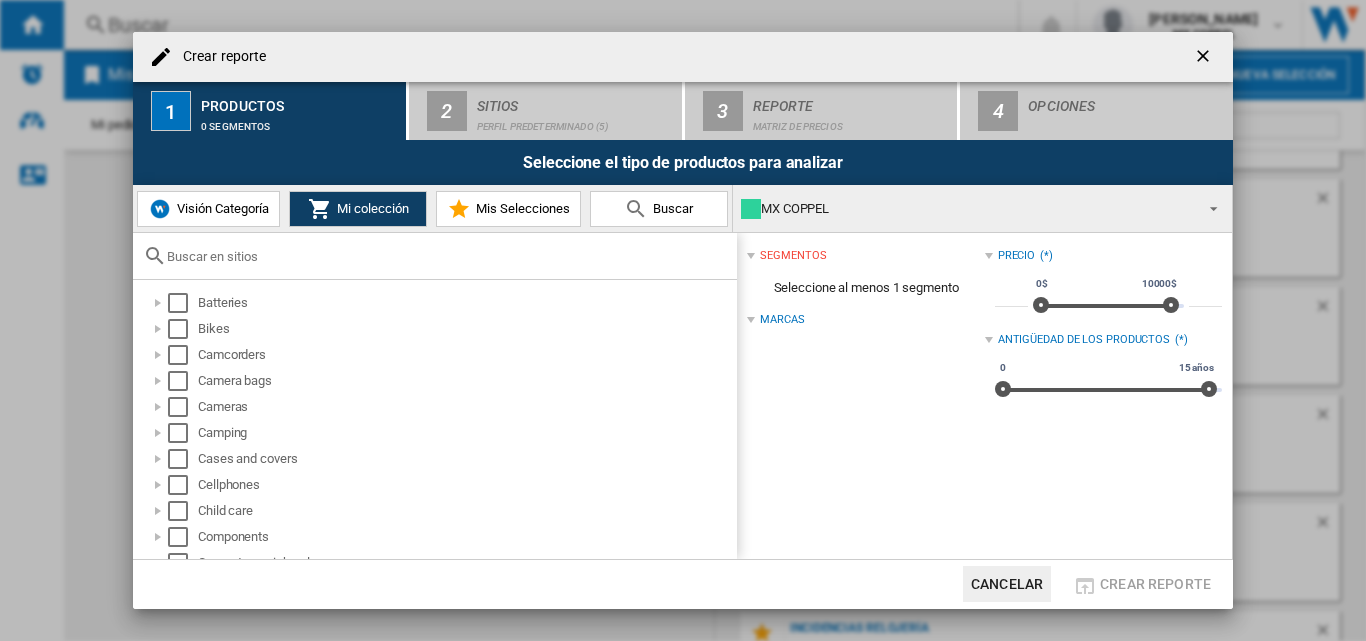 click on "Mis Selecciones" at bounding box center [520, 208] 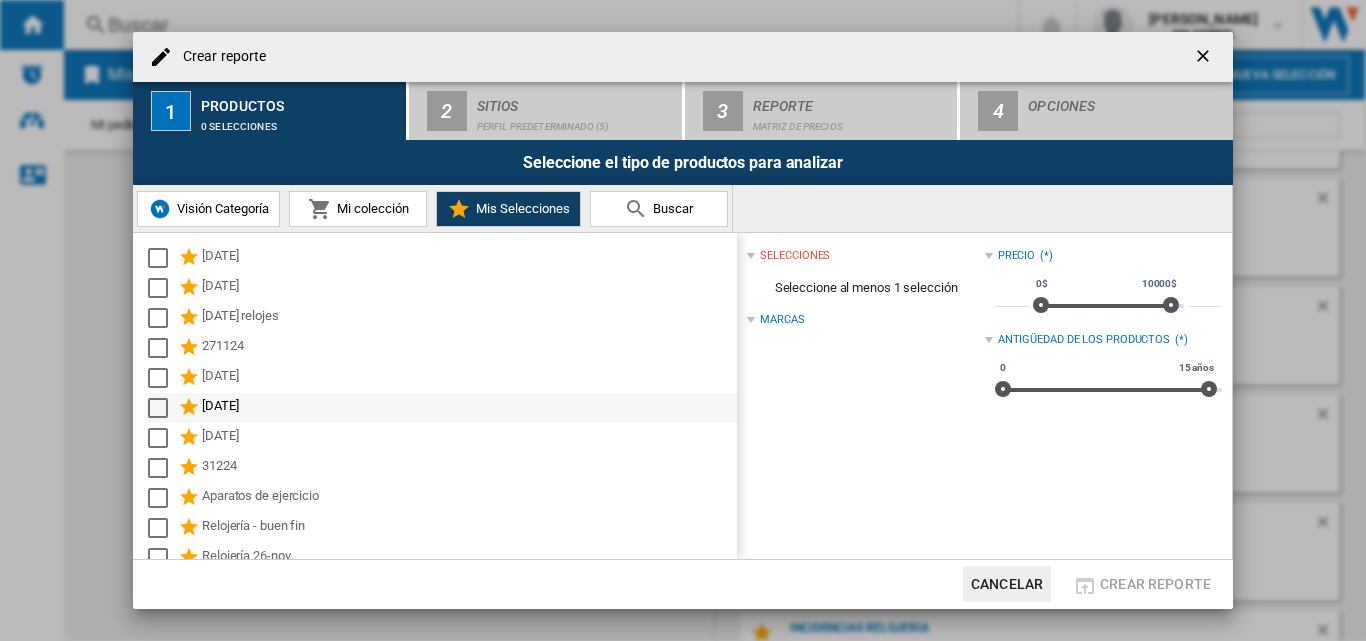 scroll, scrollTop: 100, scrollLeft: 0, axis: vertical 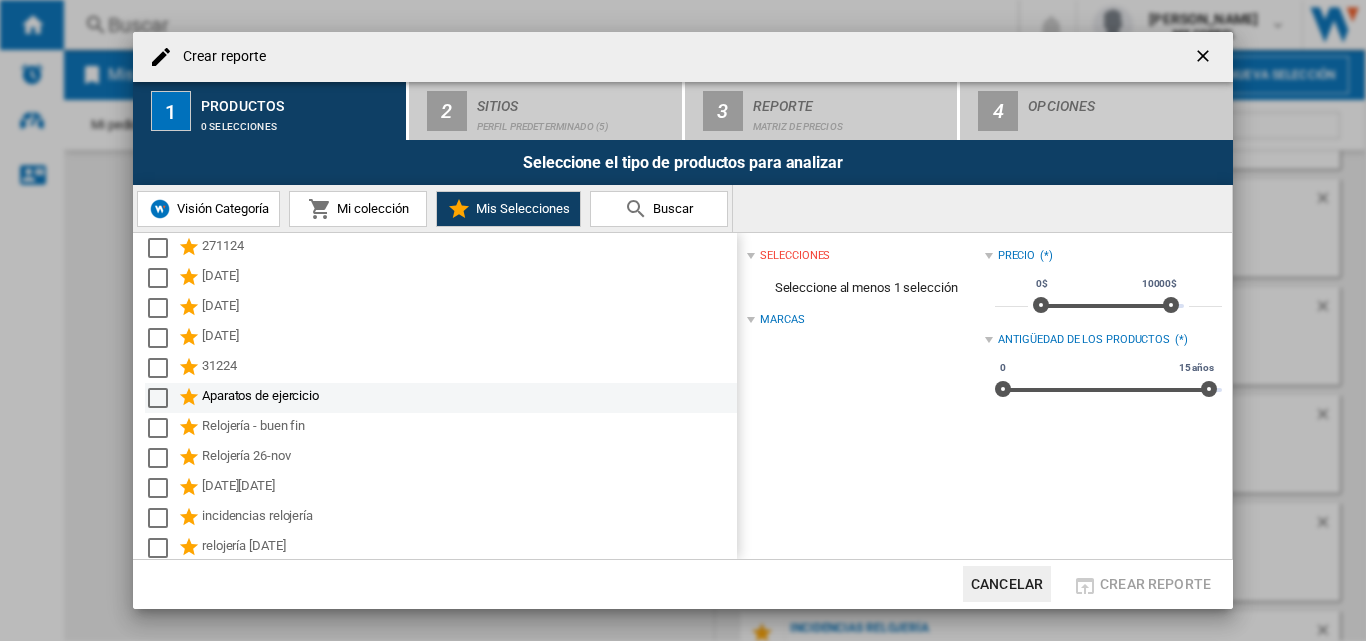 click at bounding box center (158, 398) 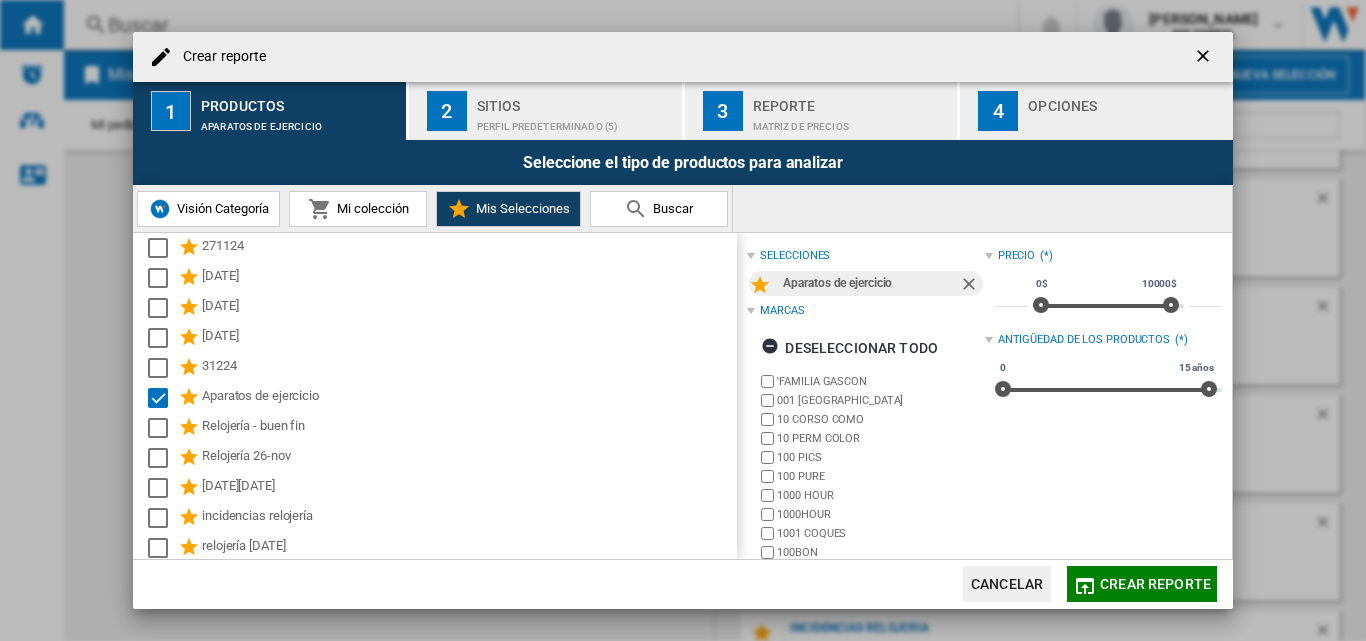 click on "Crear reporte" at bounding box center (683, 57) 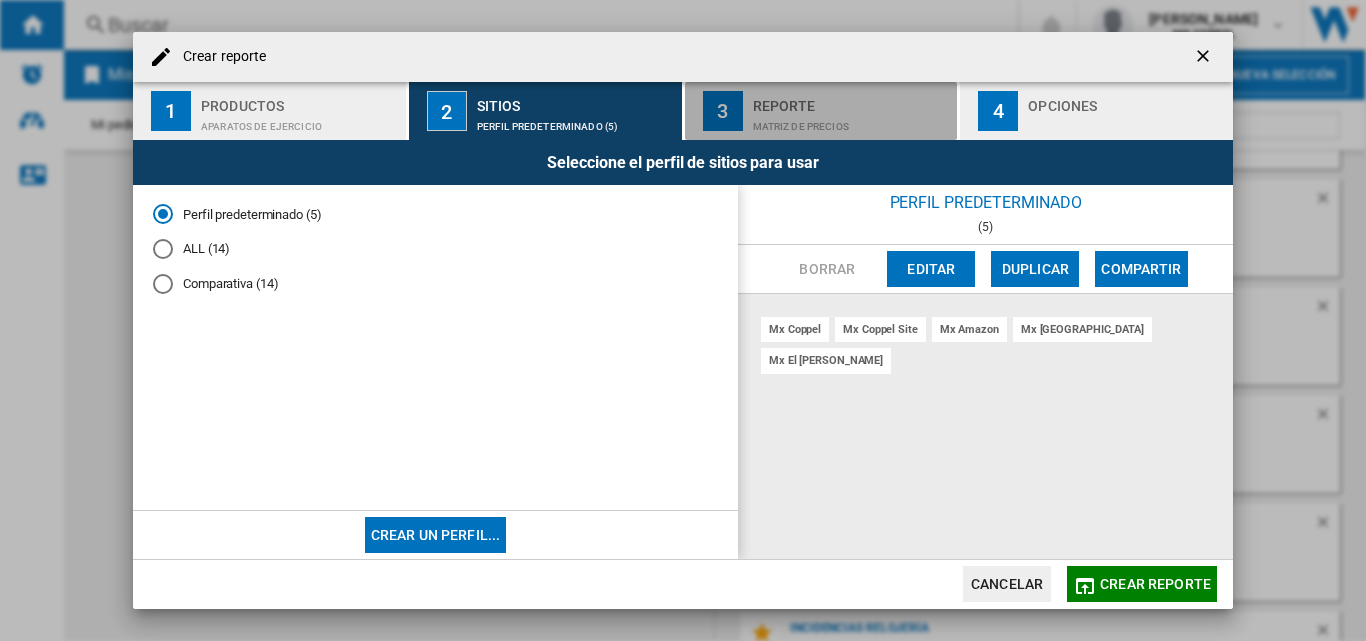 click on "Matriz de precios" at bounding box center (851, 121) 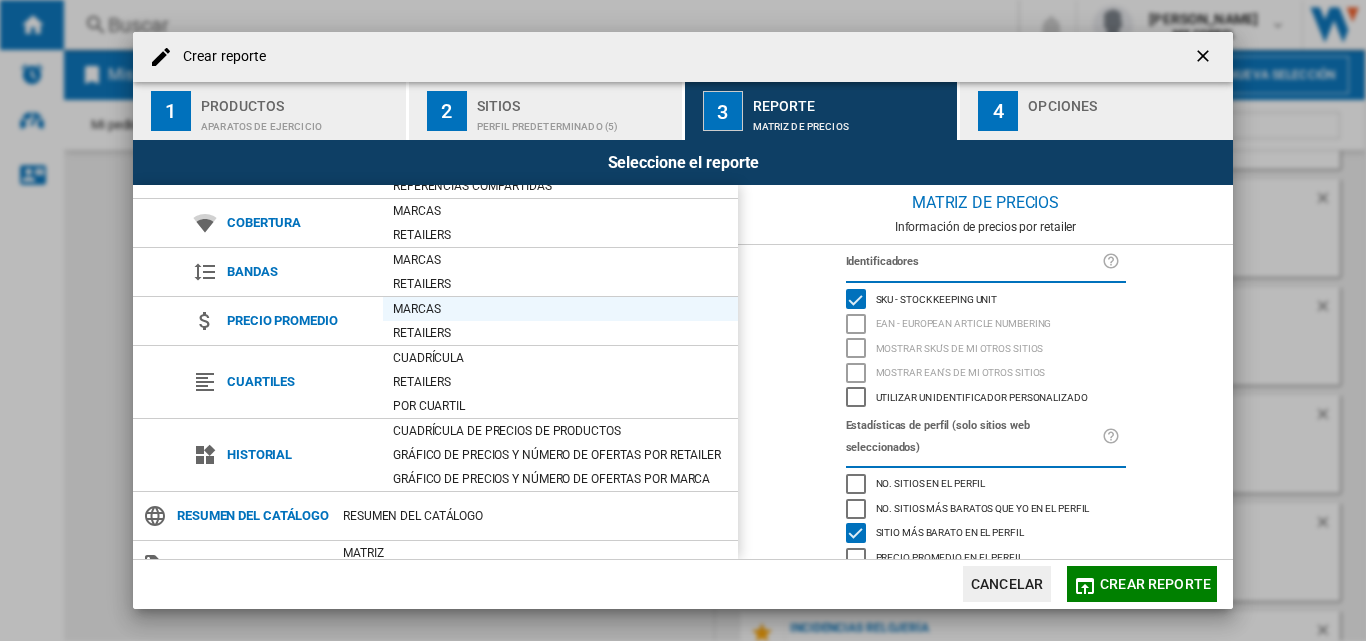 scroll, scrollTop: 164, scrollLeft: 0, axis: vertical 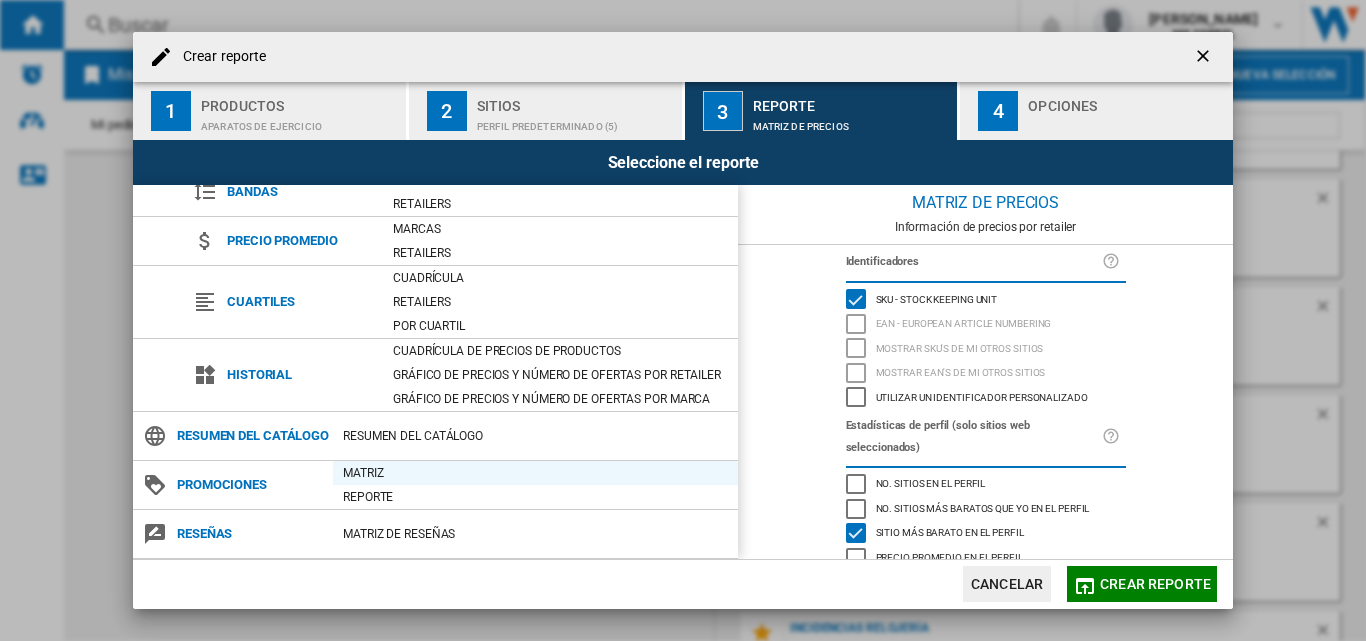 click on "Matriz" at bounding box center [535, 473] 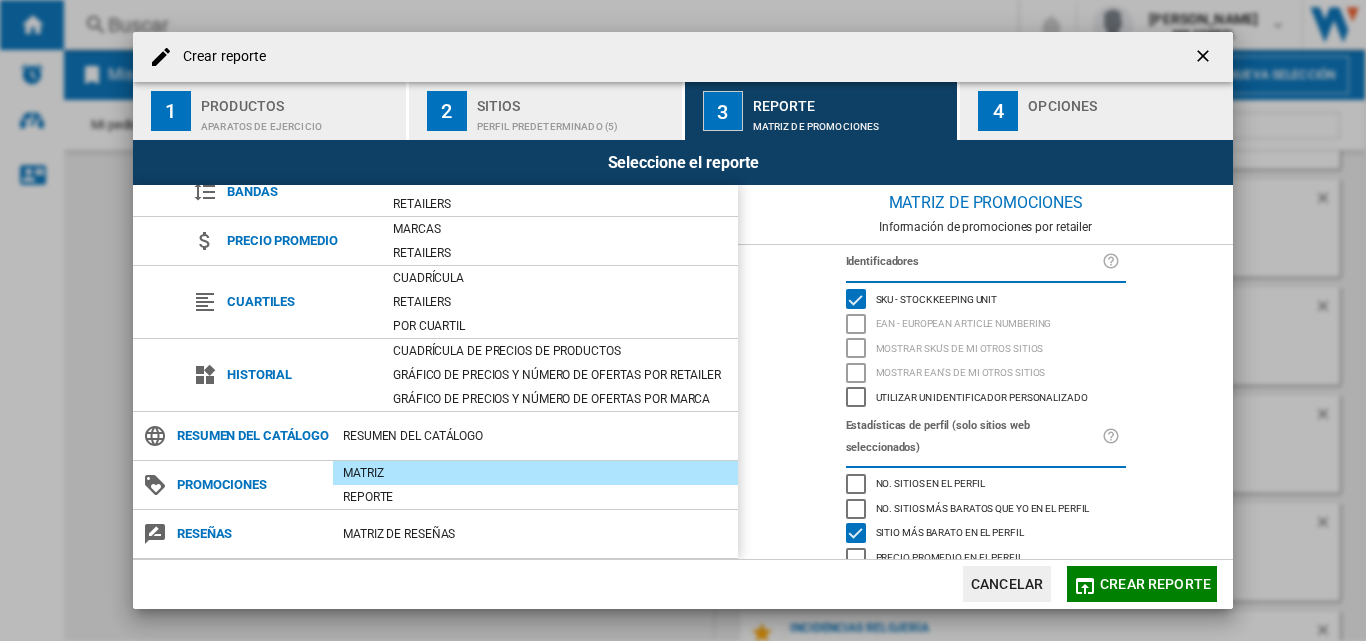 click at bounding box center [1126, 121] 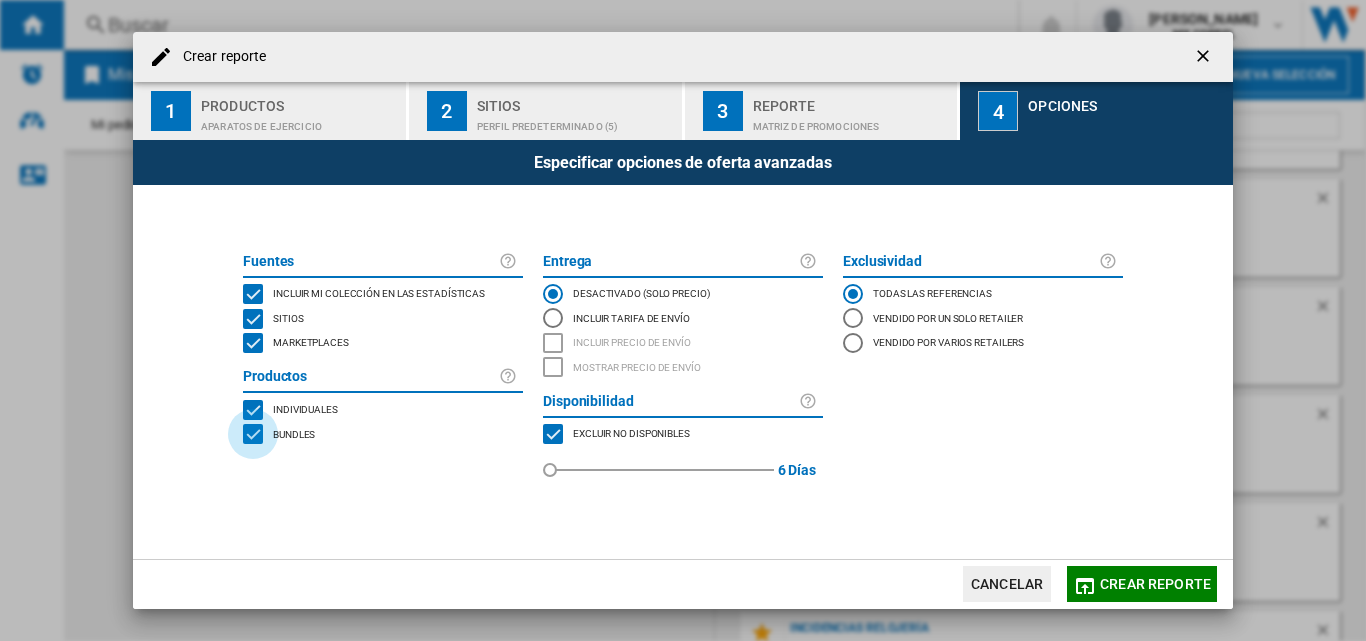 click 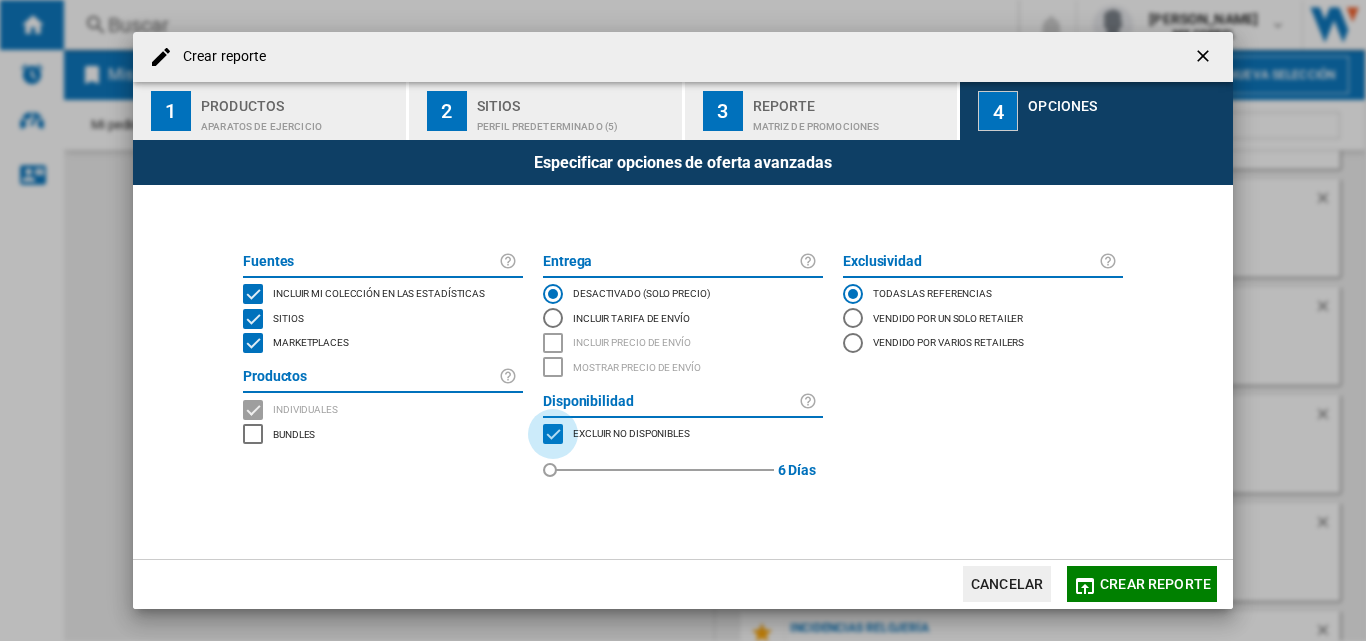 click 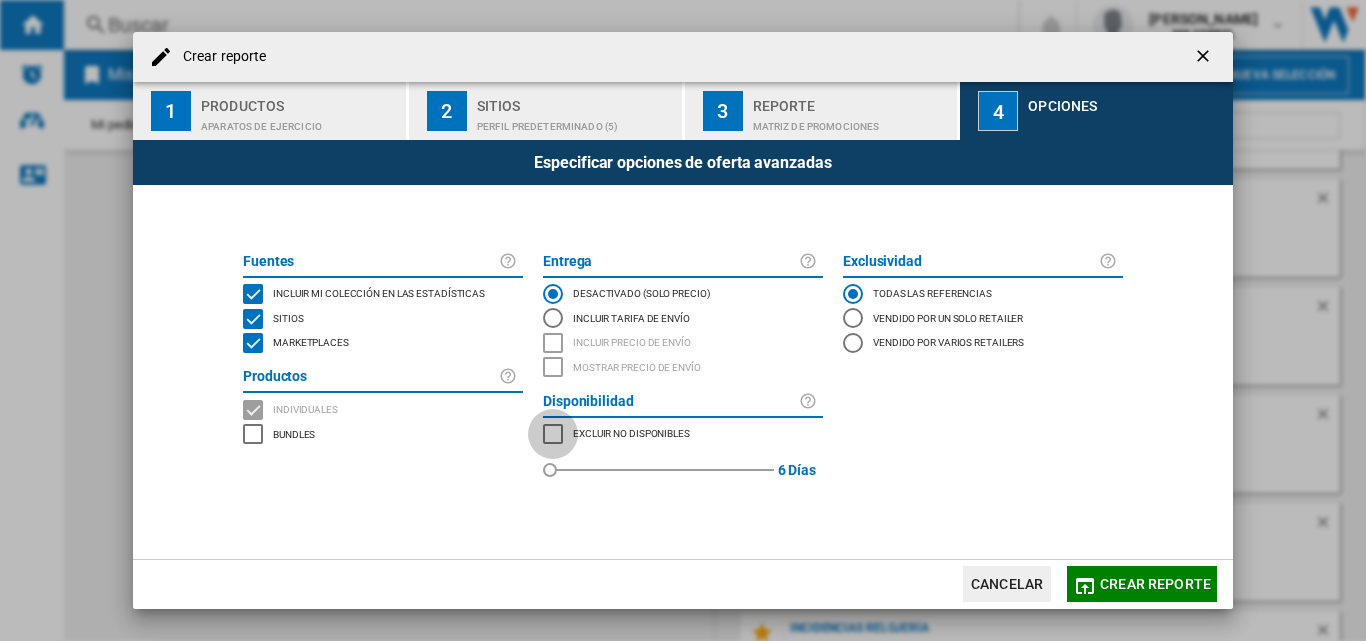 click 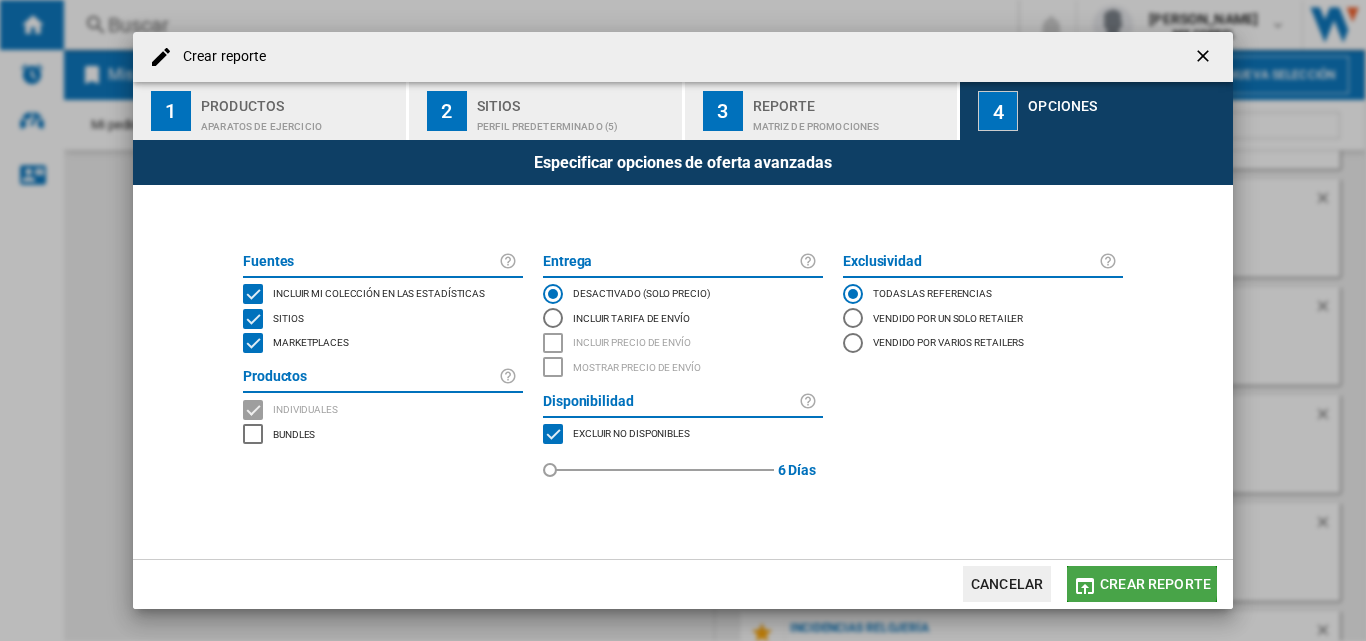click on "Crear reporte" 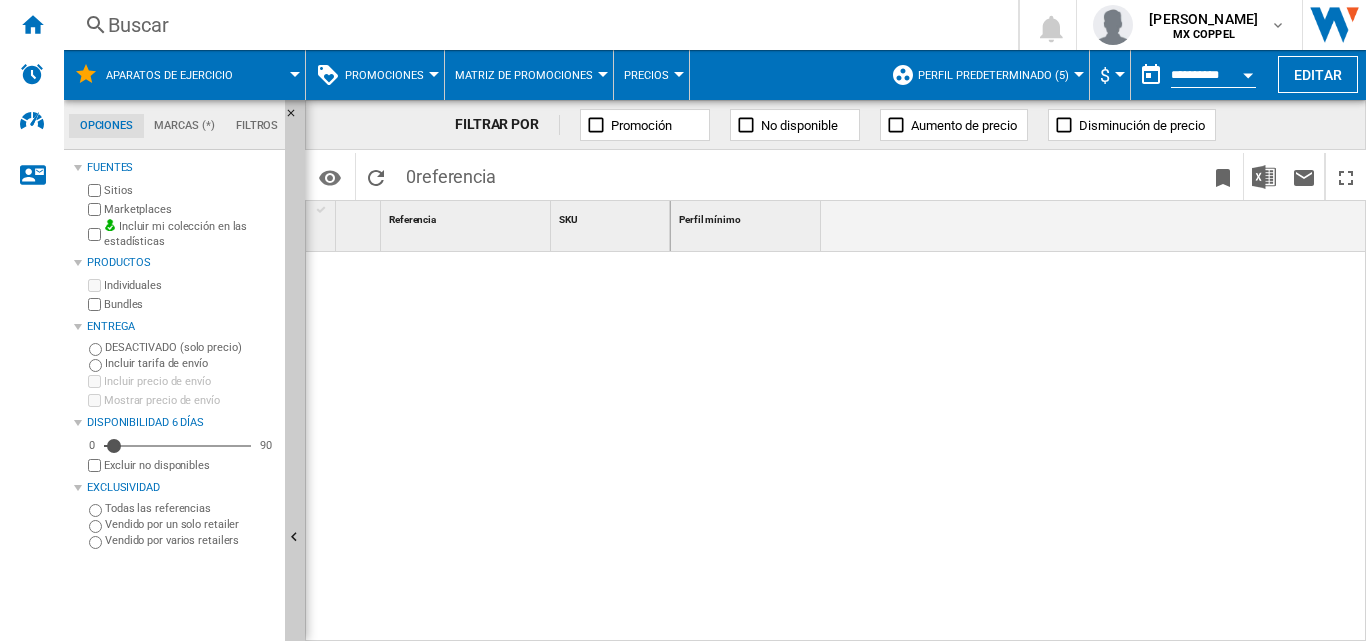 click at bounding box center [1019, 447] 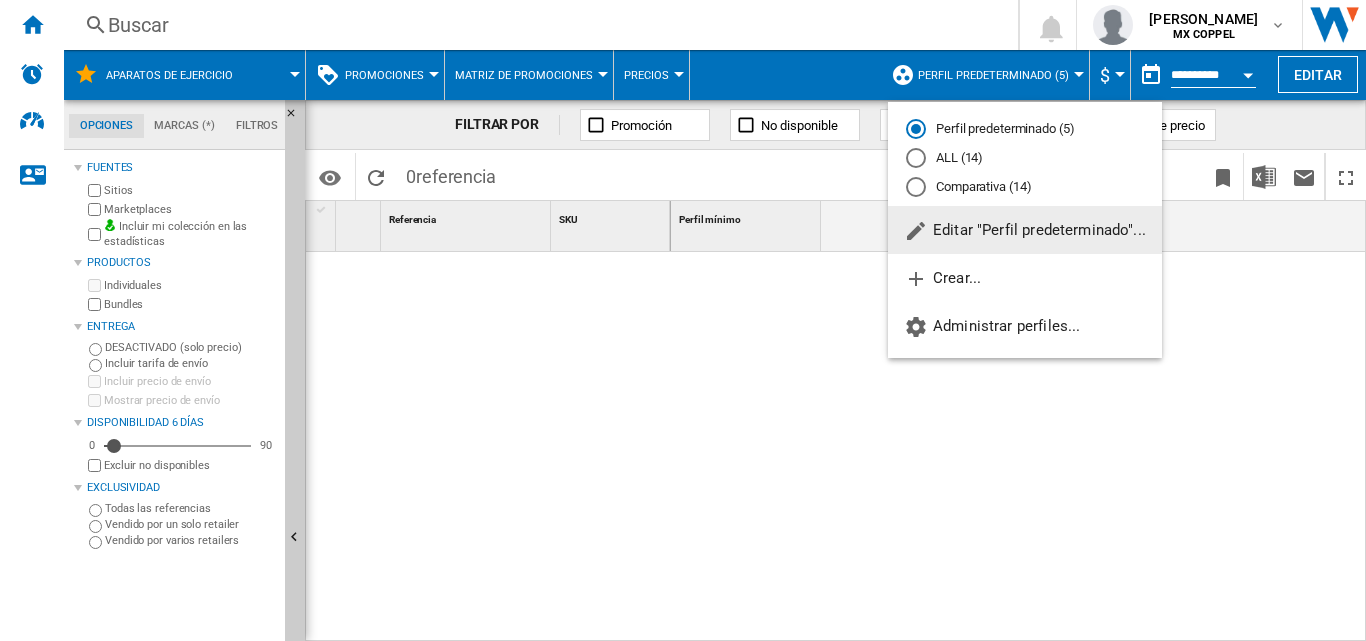 click at bounding box center [683, 320] 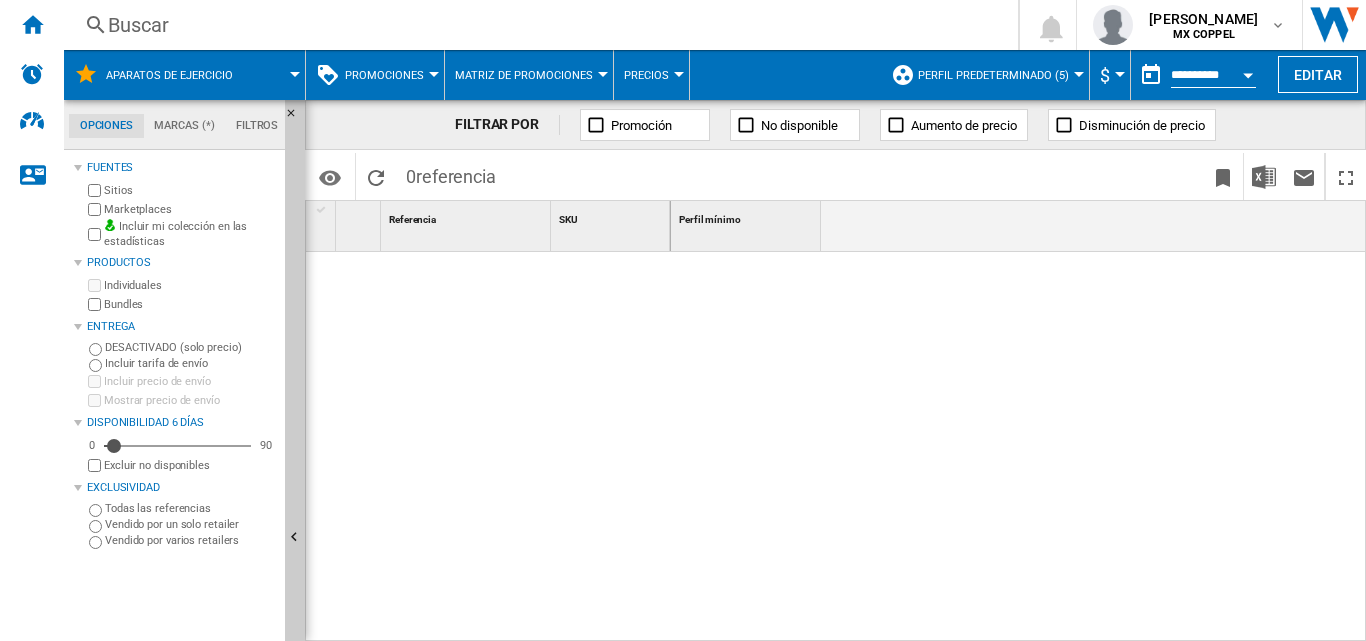 click at bounding box center (1120, 74) 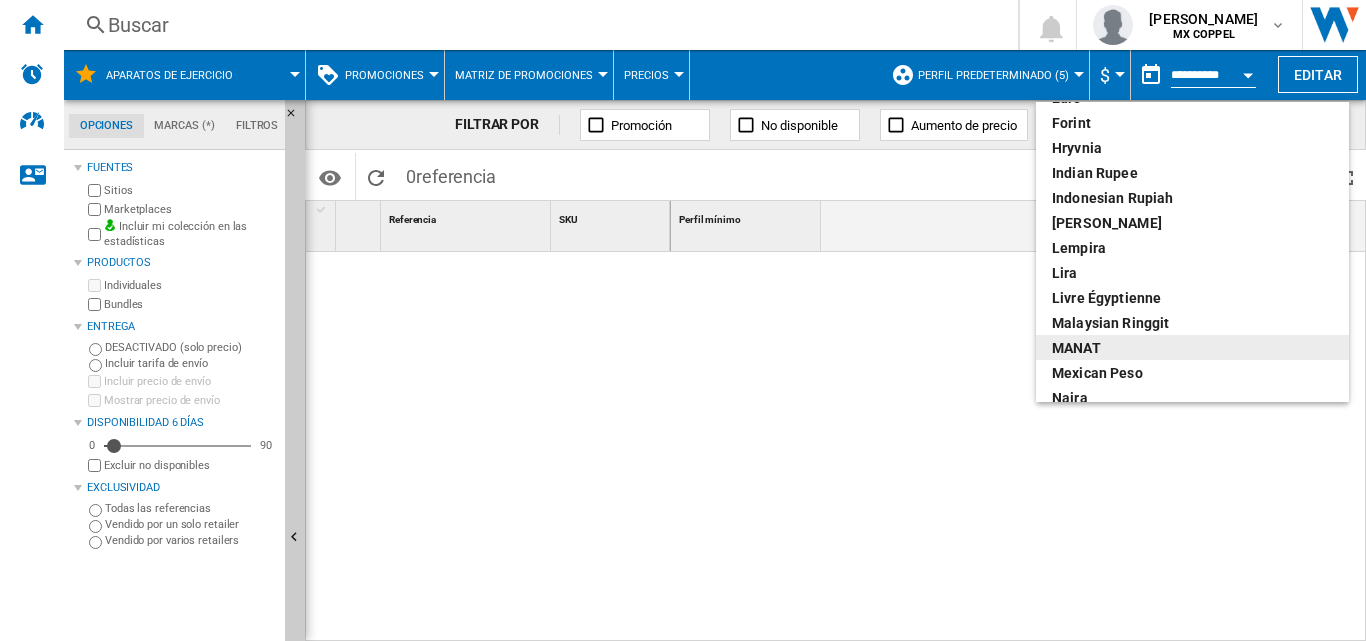 scroll, scrollTop: 500, scrollLeft: 0, axis: vertical 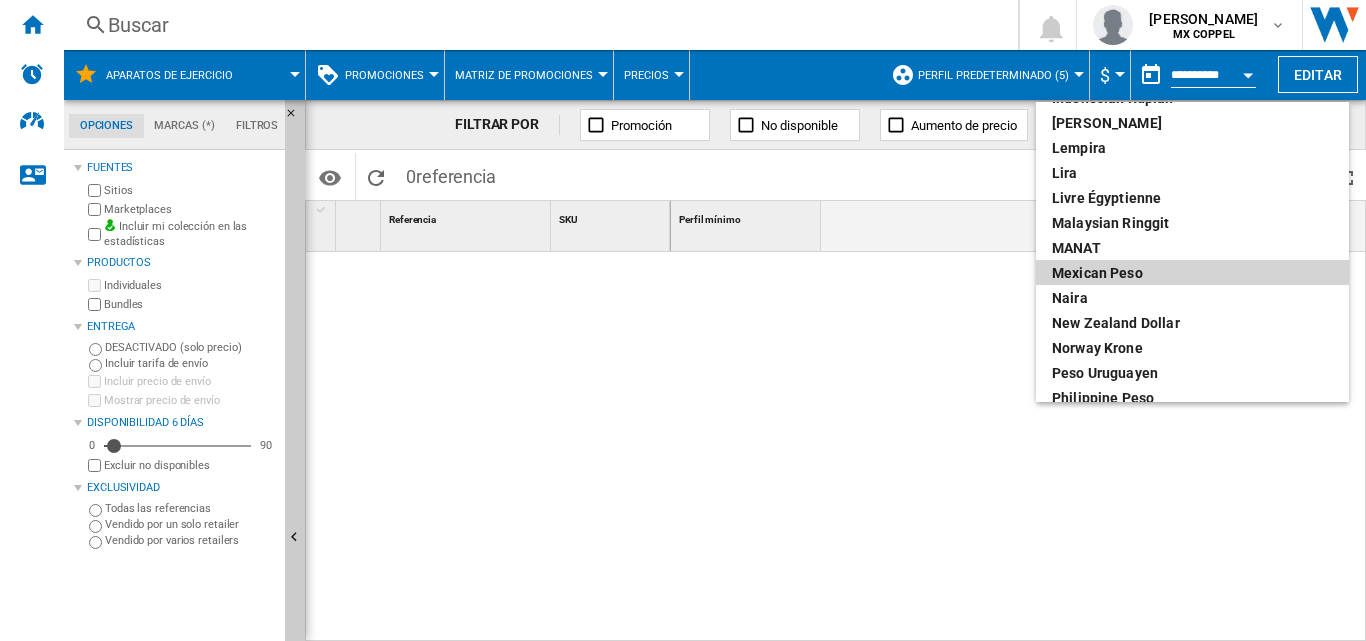 click on "Mexican peso" at bounding box center (1192, 273) 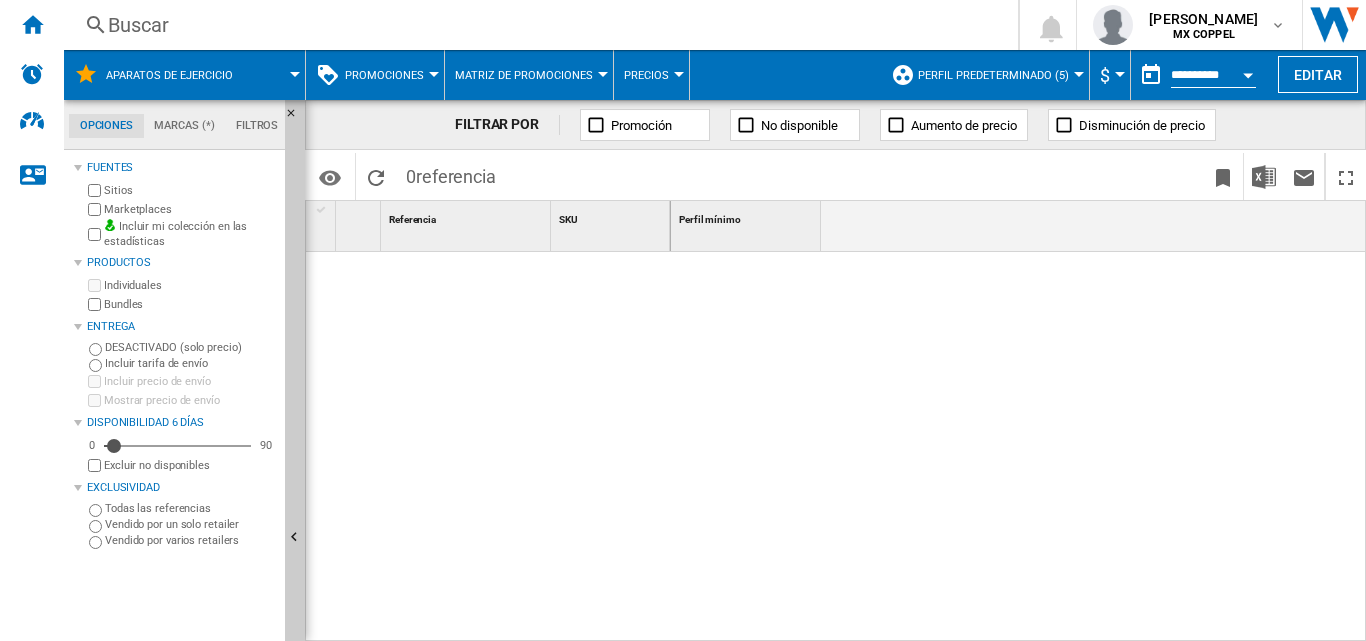 click at bounding box center (1019, 447) 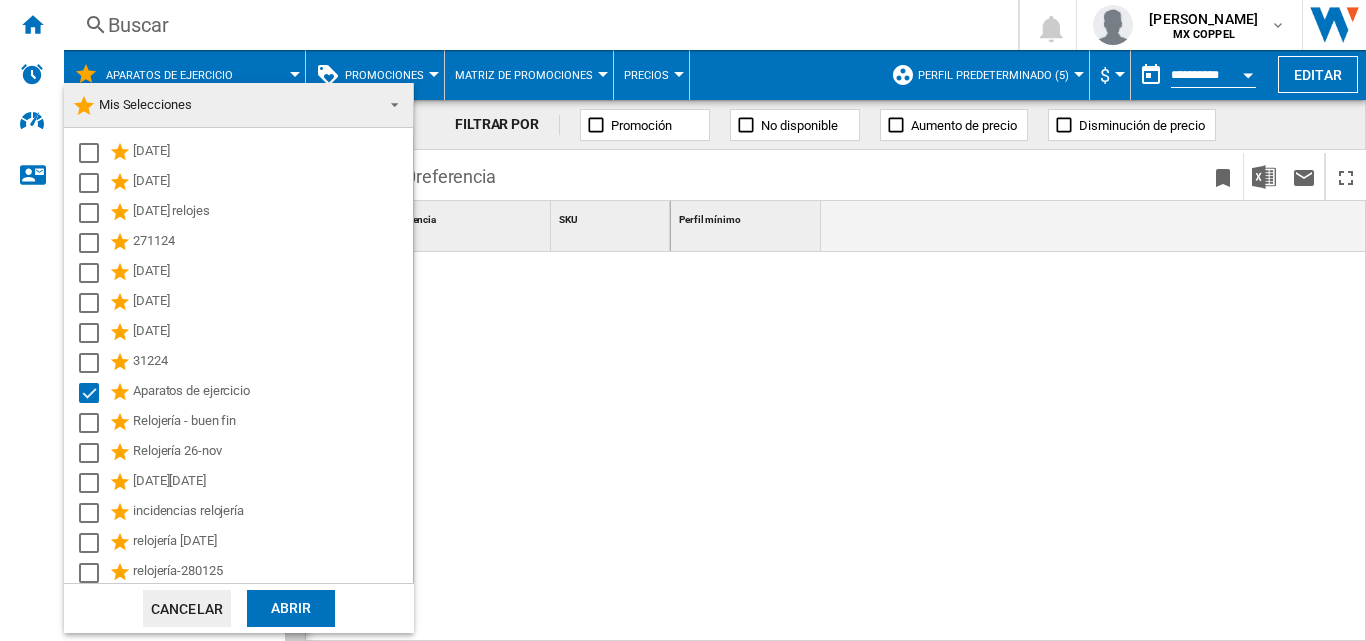 click at bounding box center [683, 320] 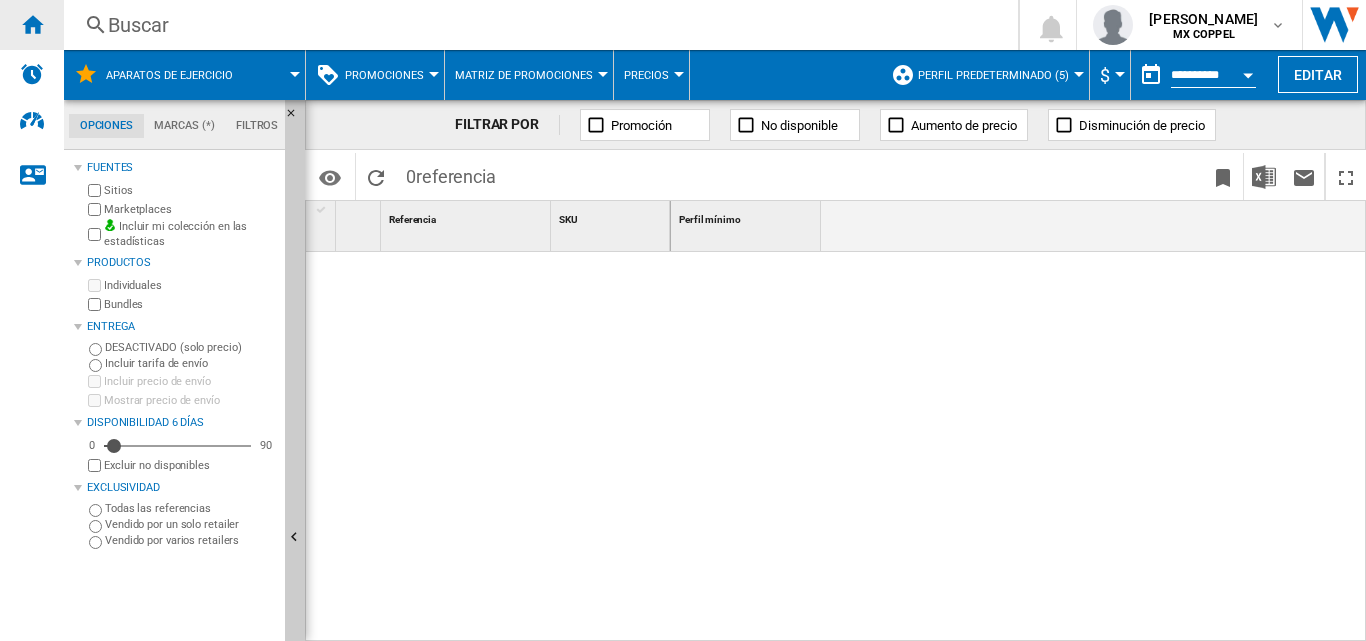 click at bounding box center (32, 24) 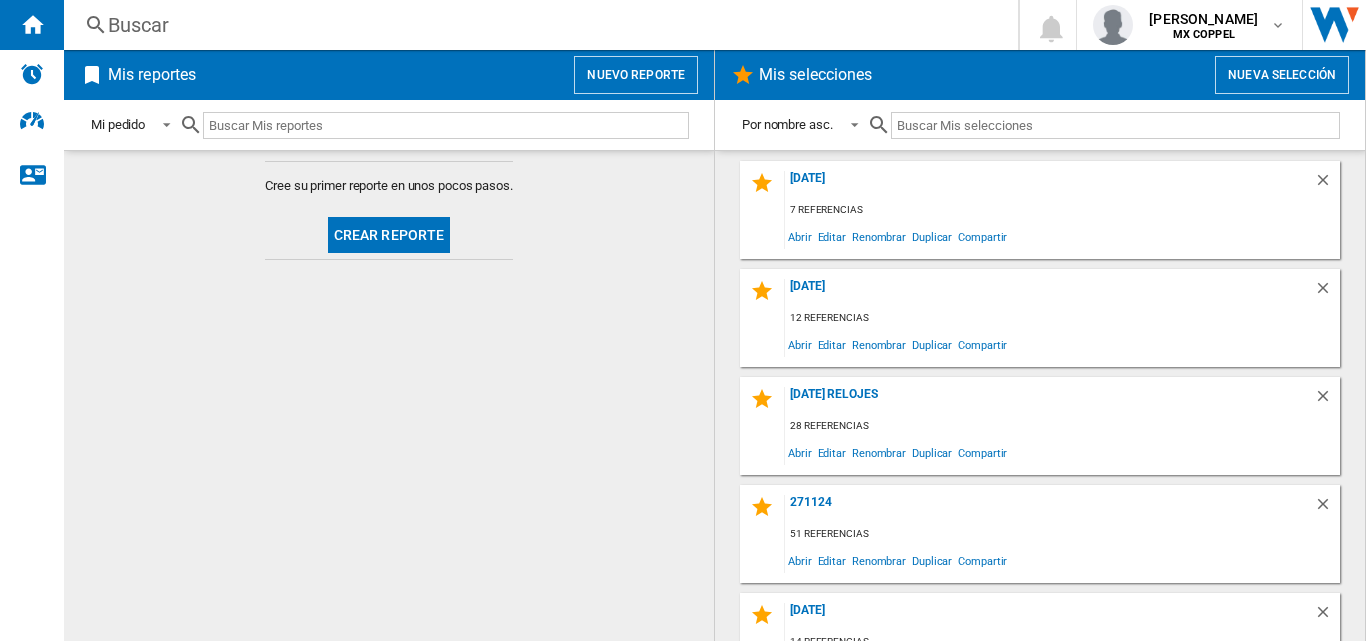 click on "Crear reporte" 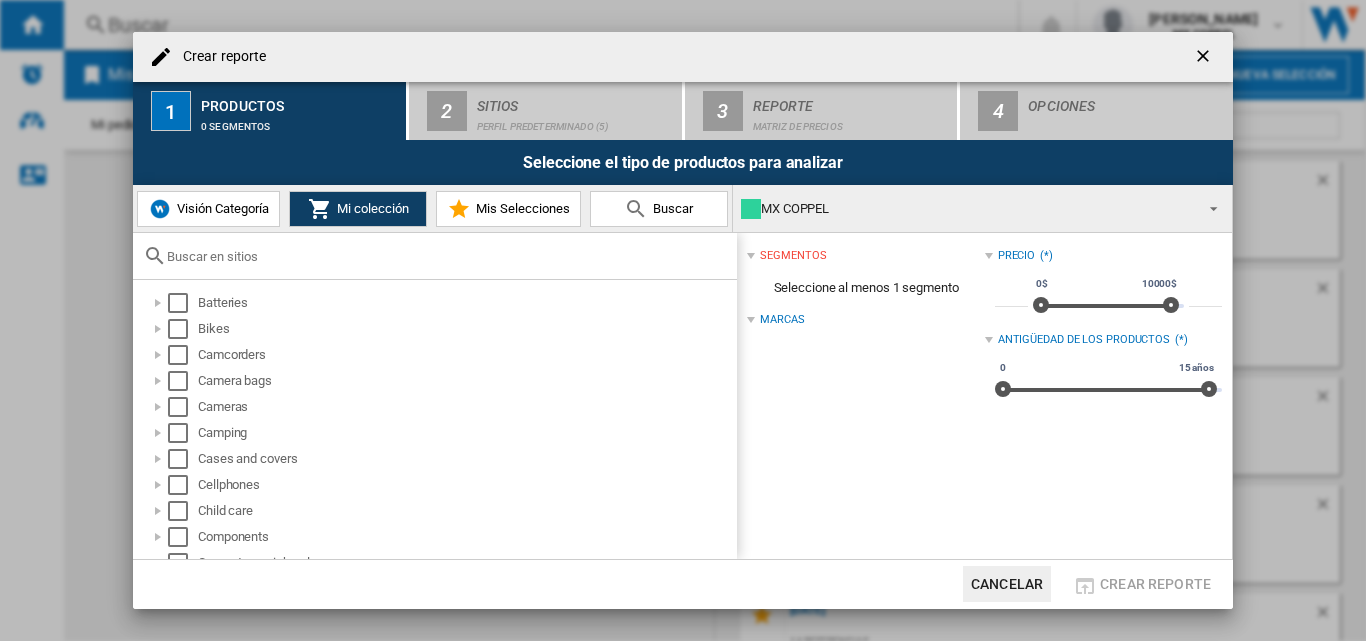 click on "Mis Selecciones" at bounding box center [520, 208] 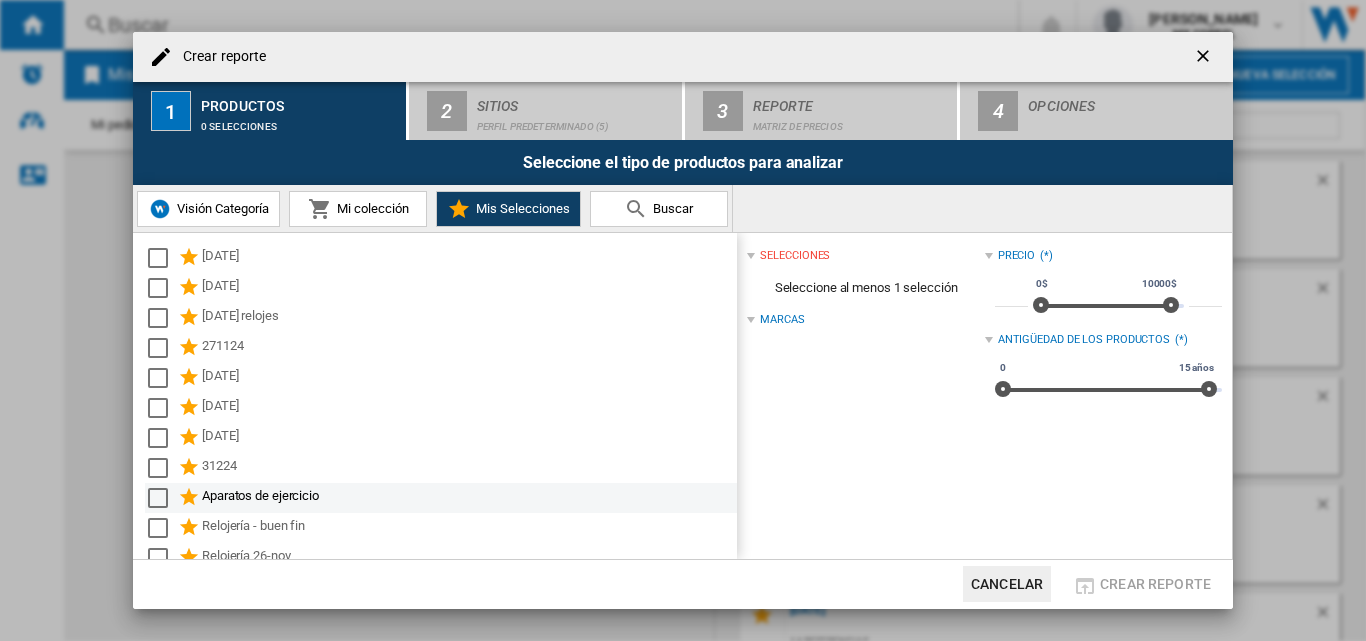 click at bounding box center [158, 498] 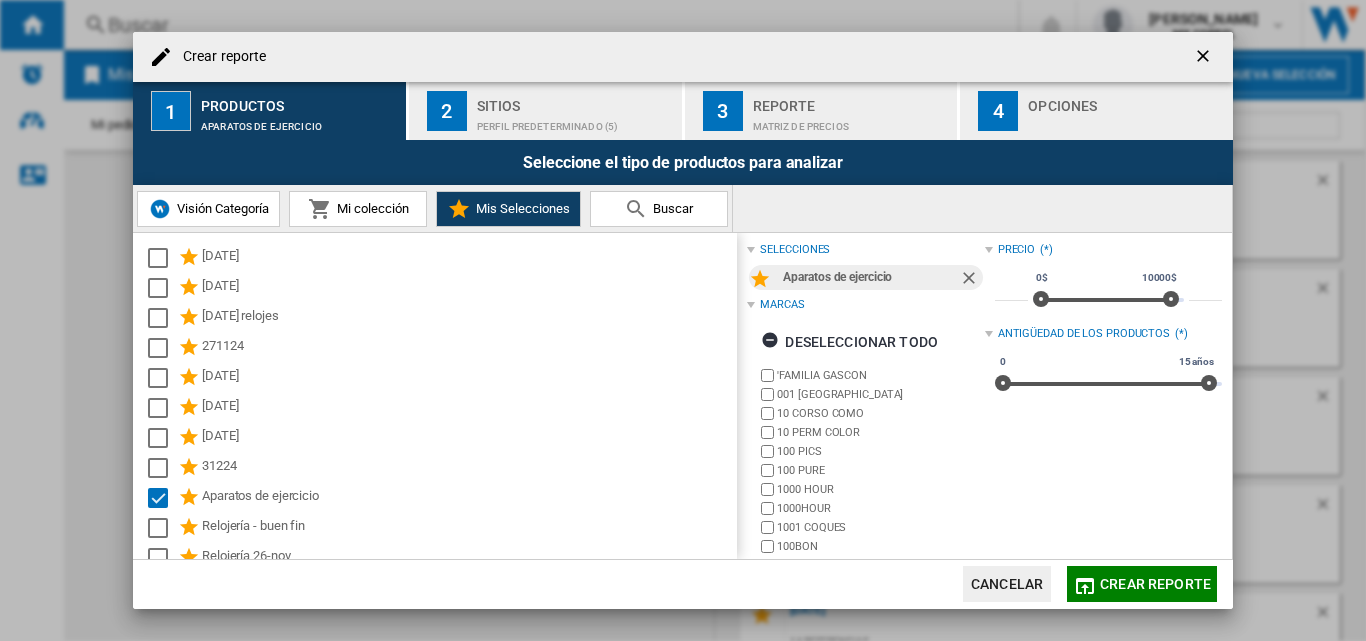 scroll, scrollTop: 0, scrollLeft: 0, axis: both 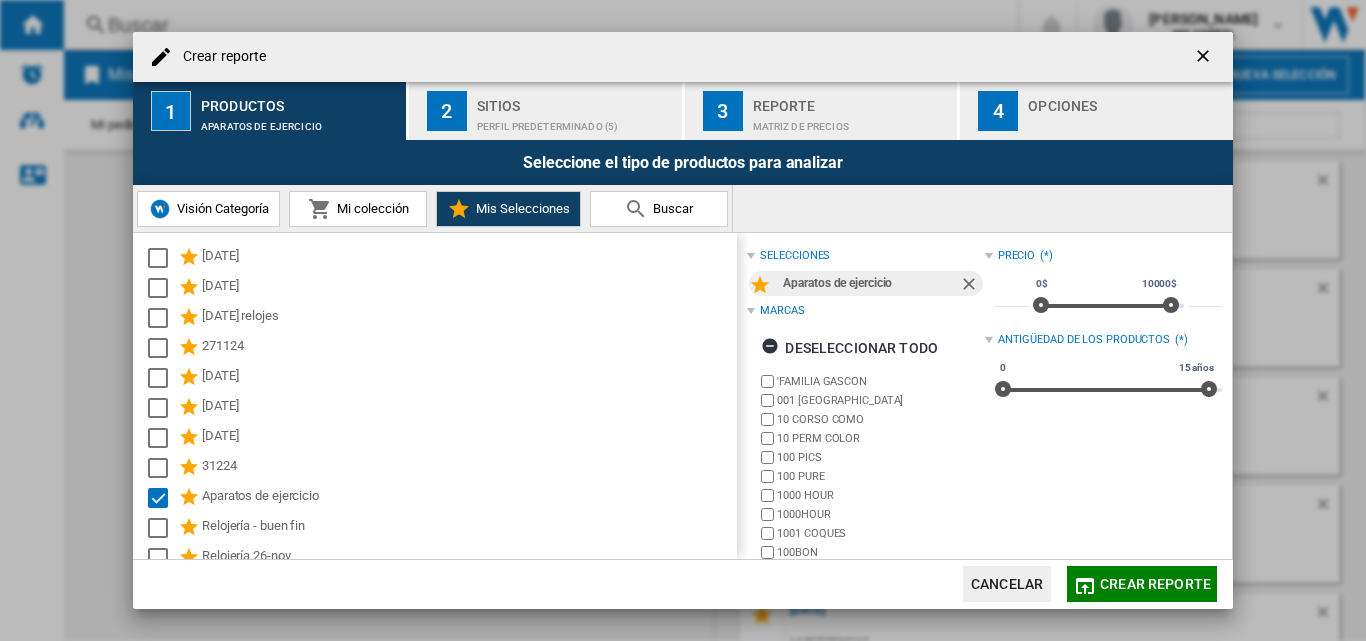 click on "Perfil predeterminado (5)" at bounding box center [575, 121] 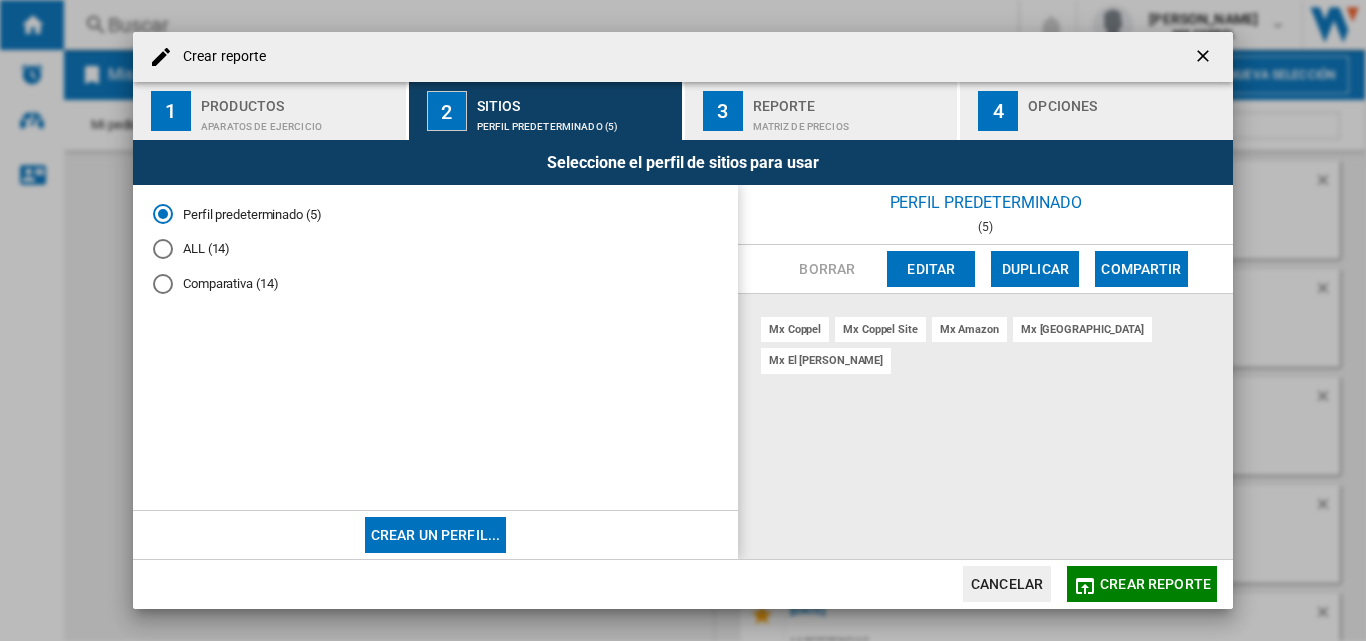 click on "Aparatos de ejercicio" at bounding box center [299, 121] 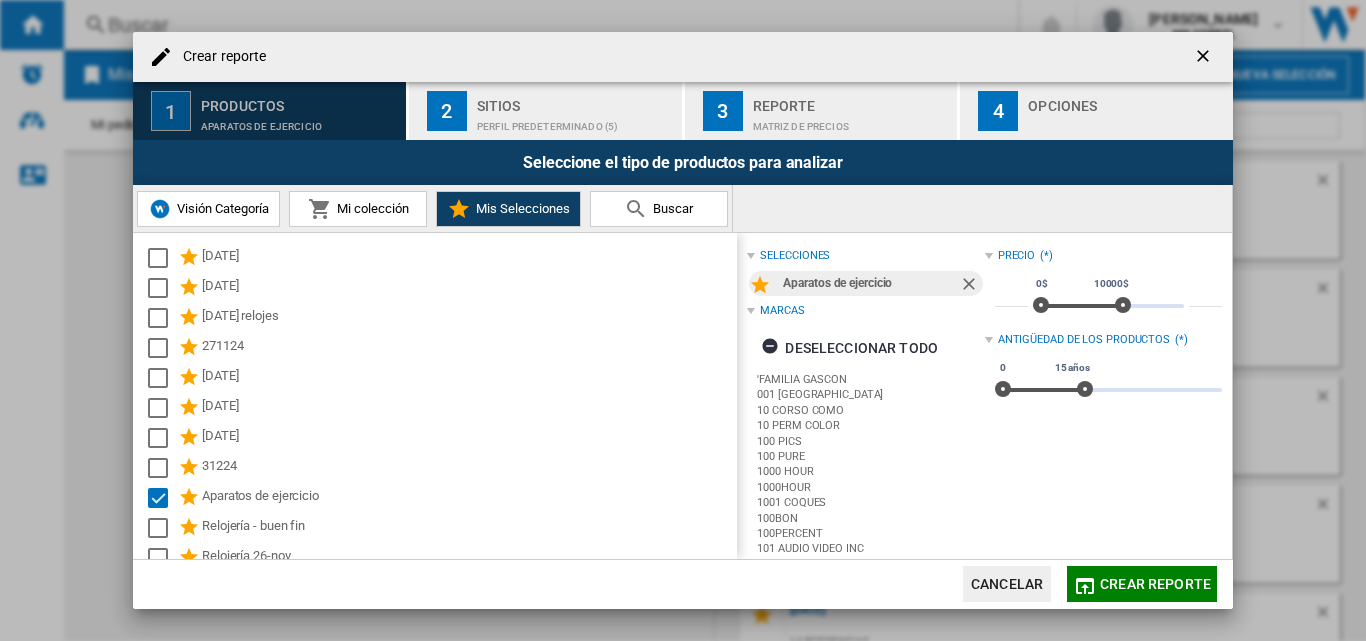 click on "Perfil predeterminado (5)" at bounding box center [575, 121] 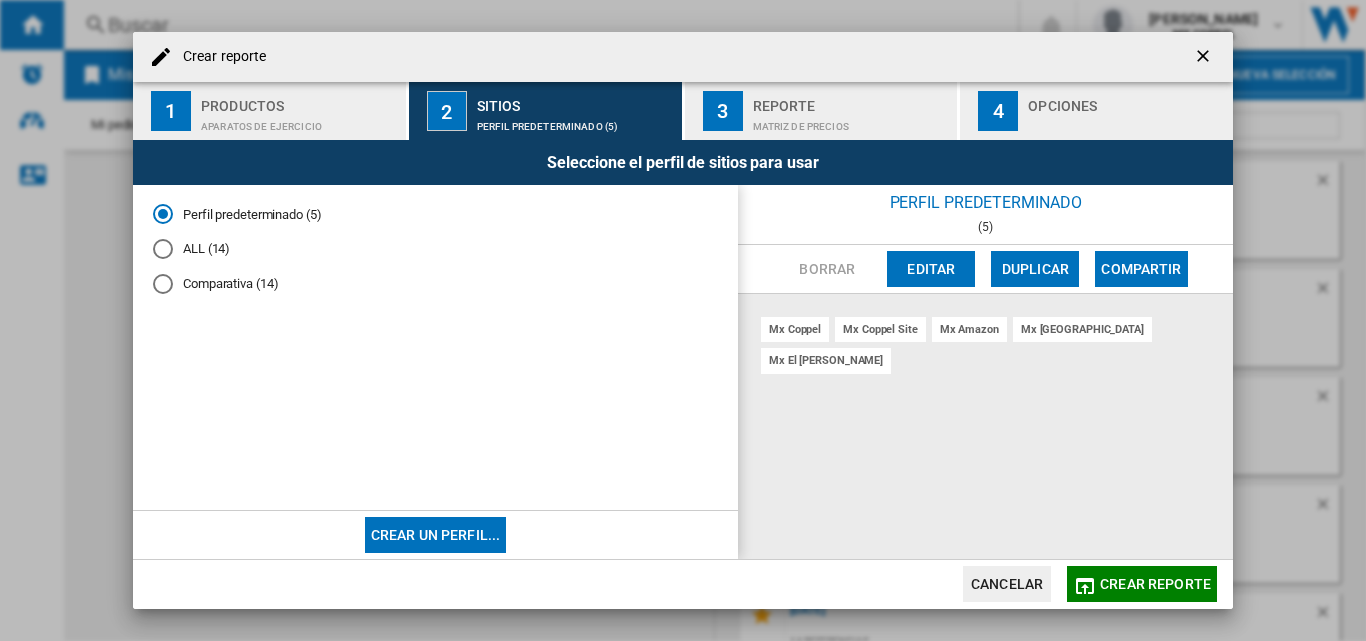 click at bounding box center [163, 249] 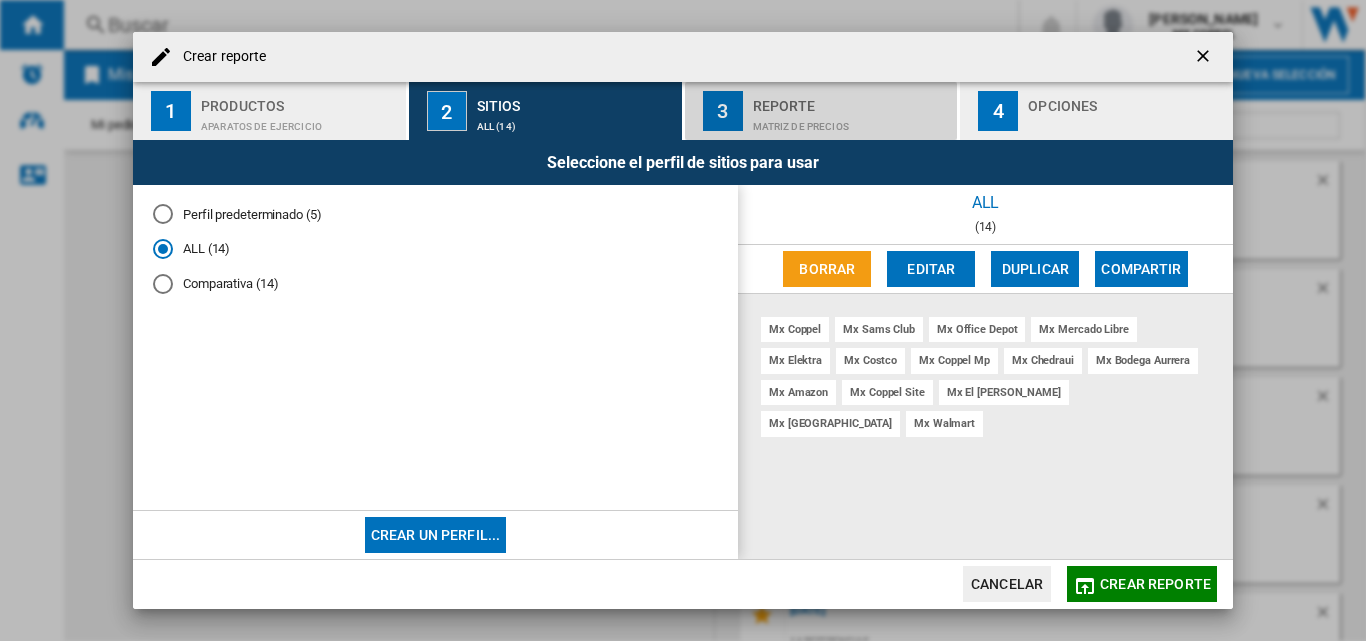 click on "Matriz de precios" at bounding box center (851, 121) 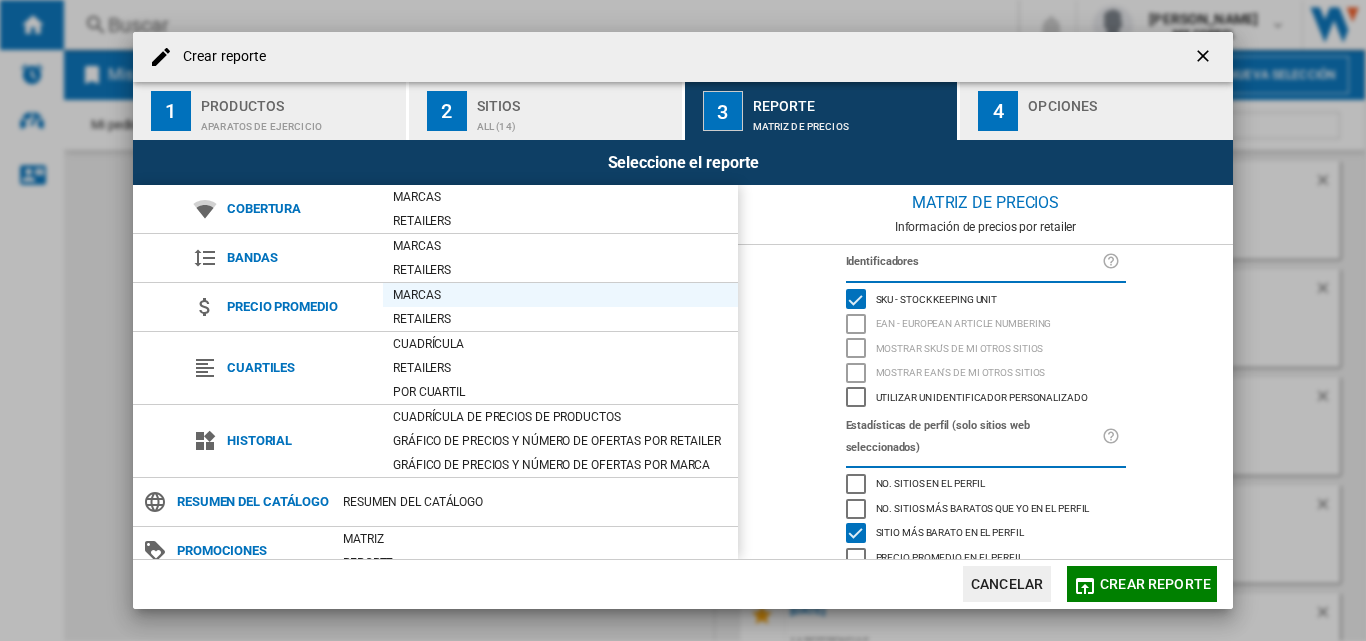 scroll, scrollTop: 164, scrollLeft: 0, axis: vertical 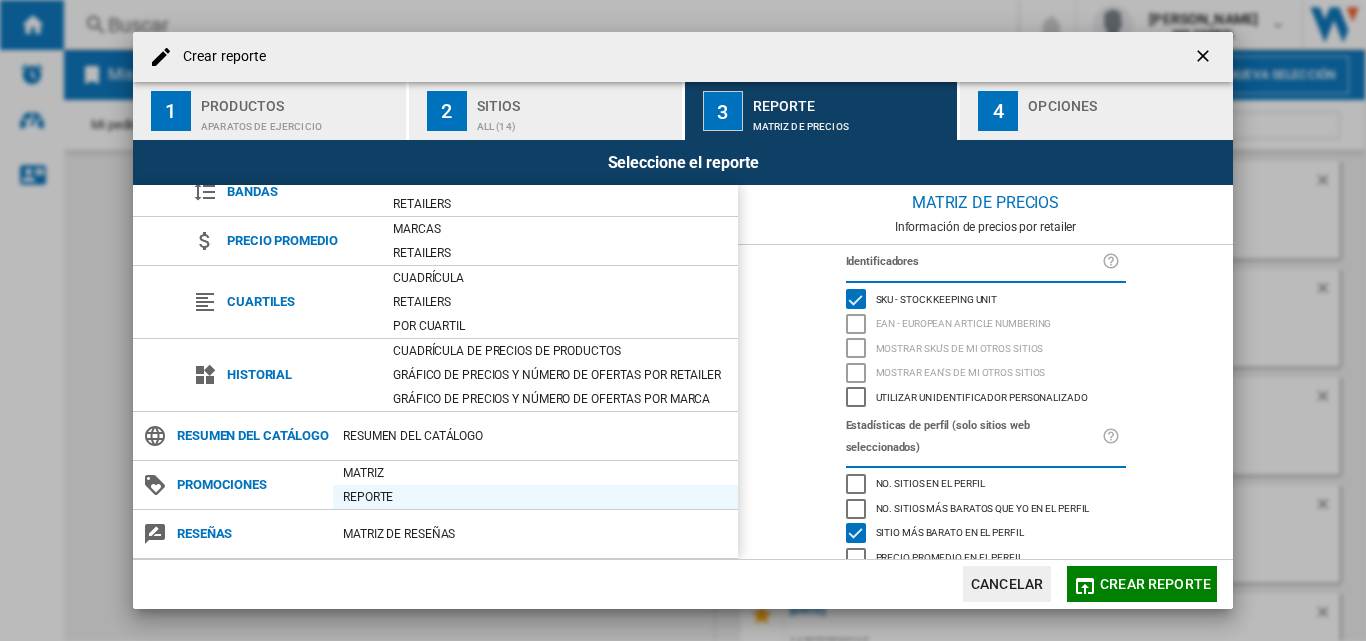 click on "Reporte" at bounding box center [535, 497] 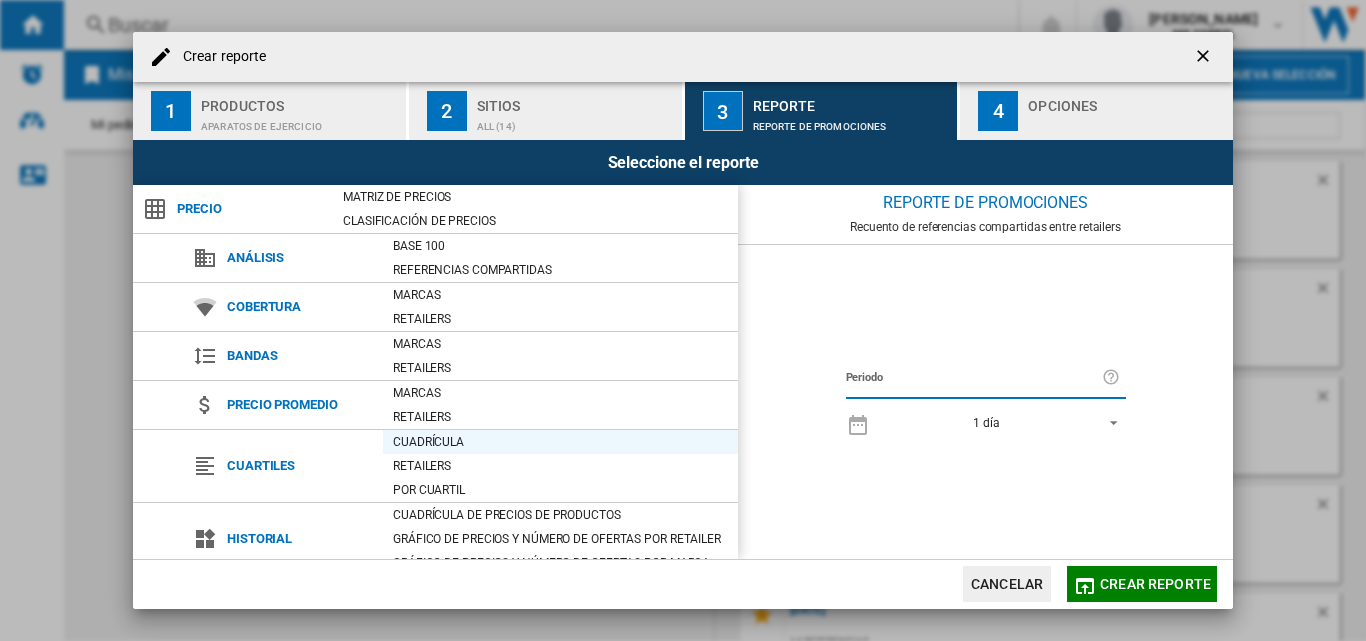 scroll, scrollTop: 164, scrollLeft: 0, axis: vertical 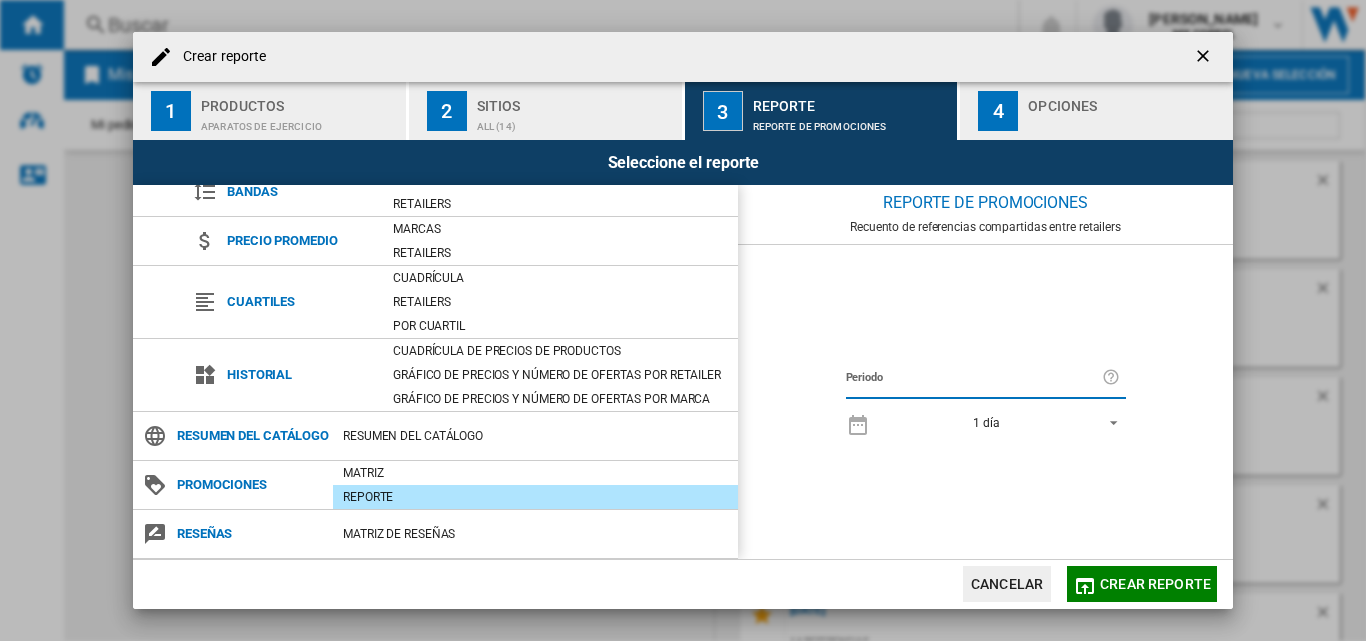 click at bounding box center (1126, 121) 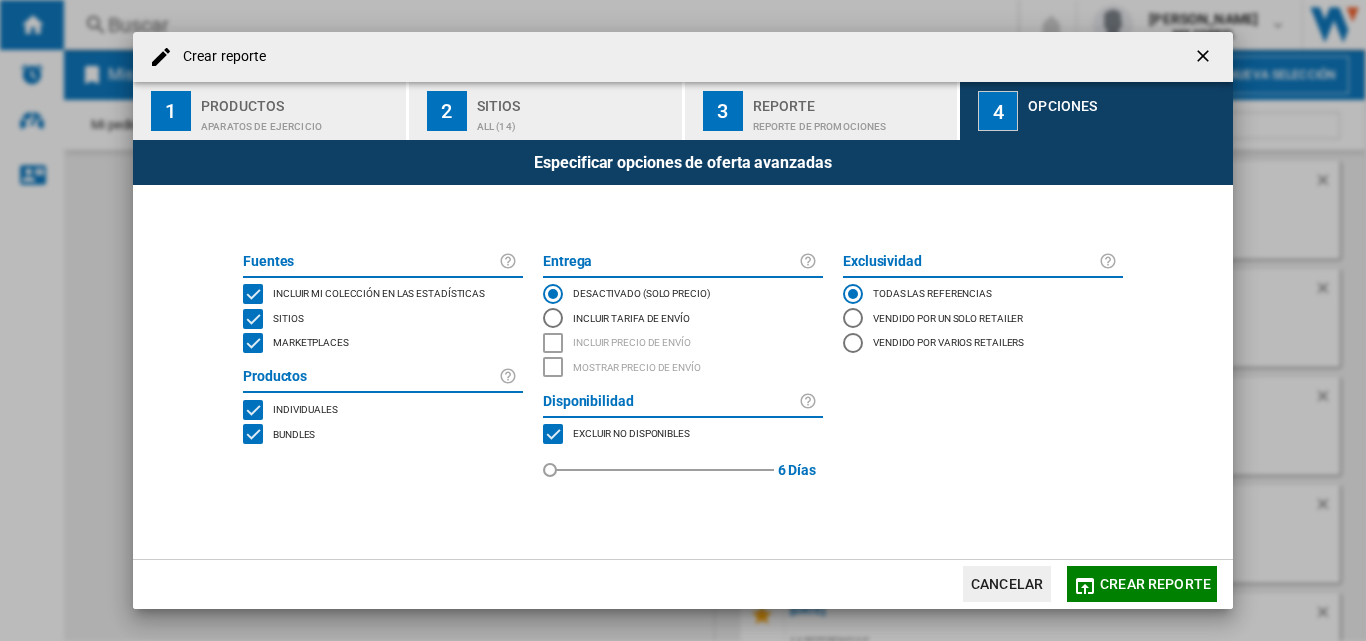 click 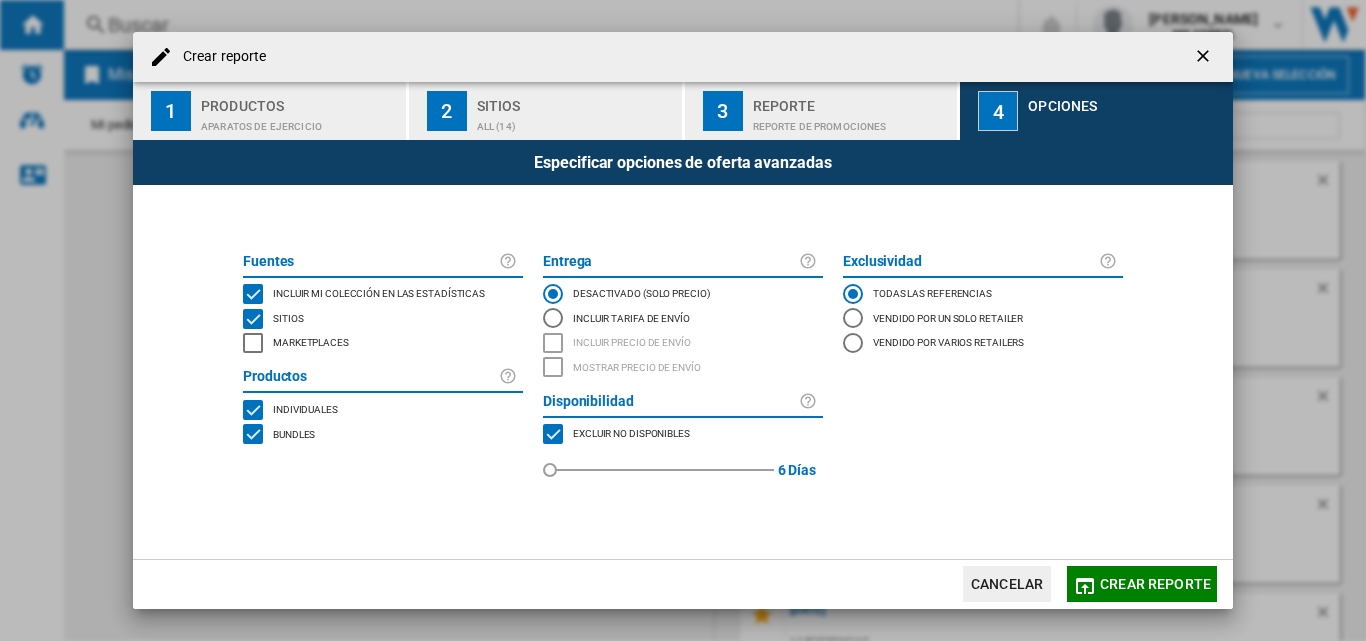 click 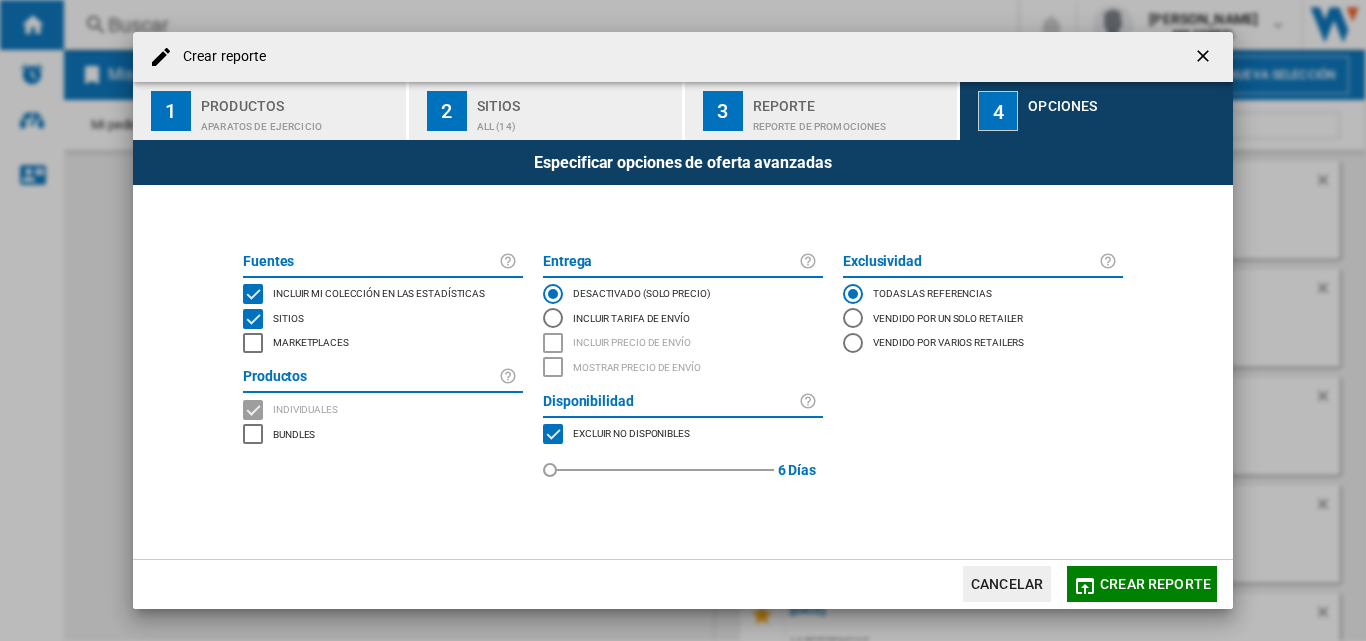 click on "Crear reporte" 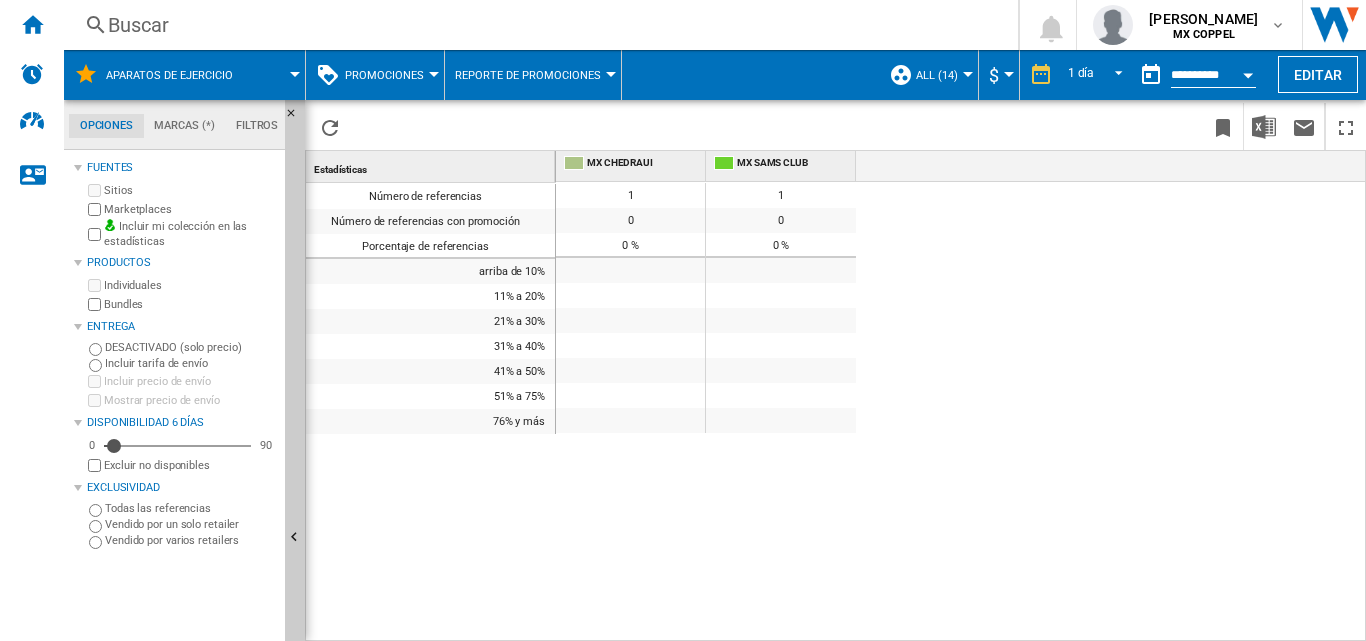 click on "Reporte de promociones" at bounding box center (528, 75) 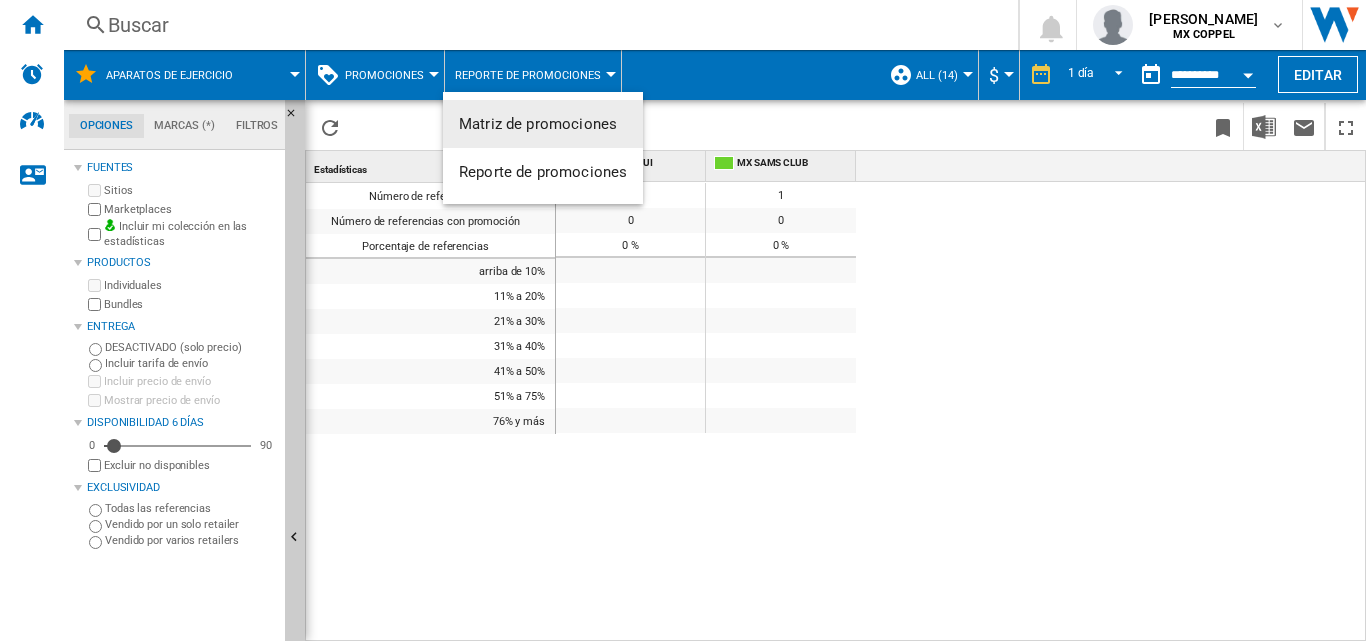 click on "Matriz de promociones" at bounding box center [538, 124] 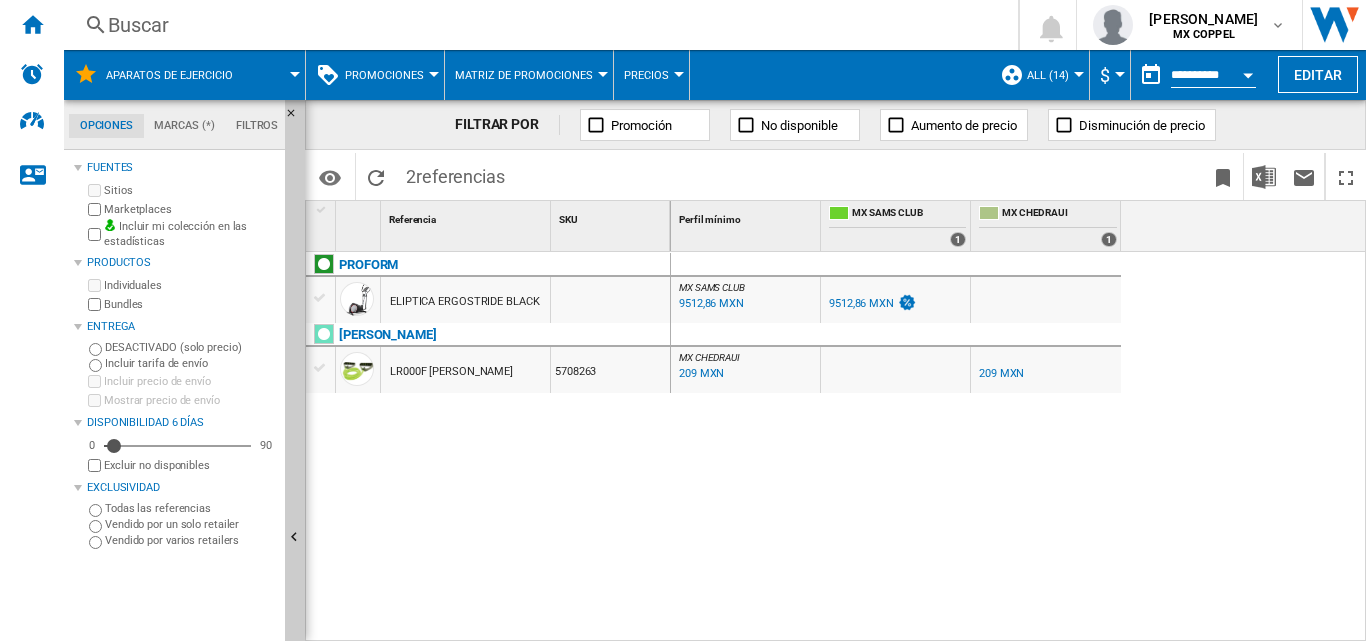click at bounding box center (1120, 74) 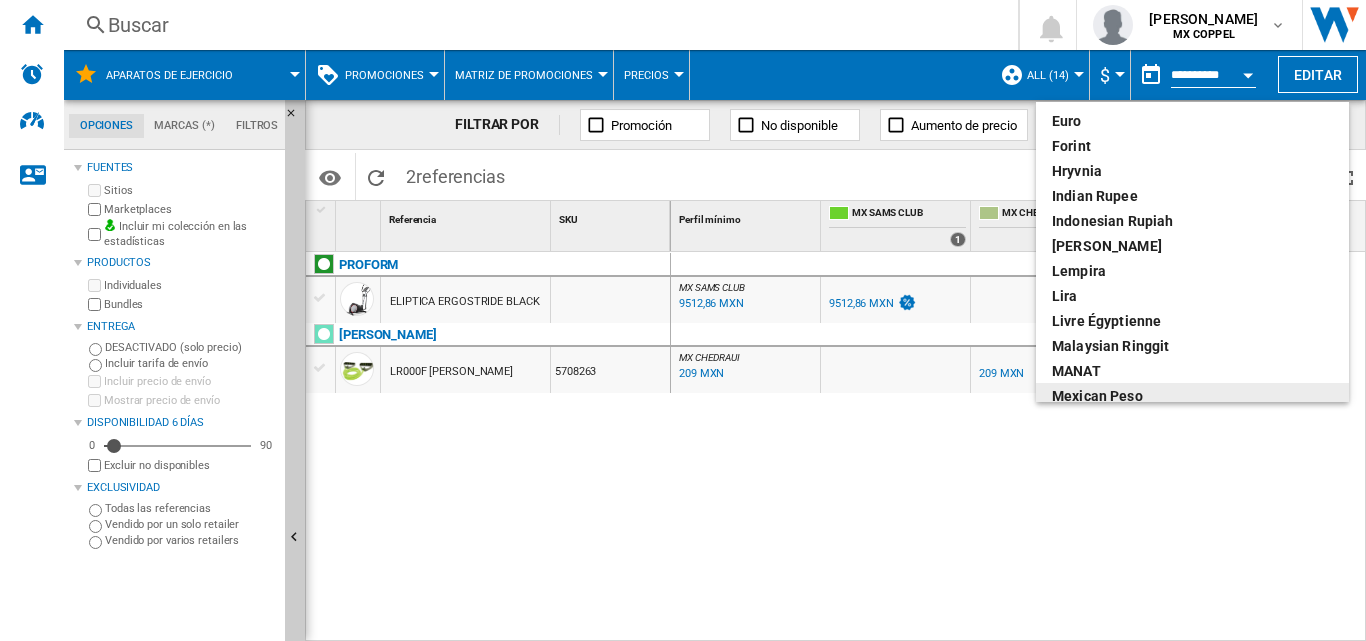 scroll, scrollTop: 600, scrollLeft: 0, axis: vertical 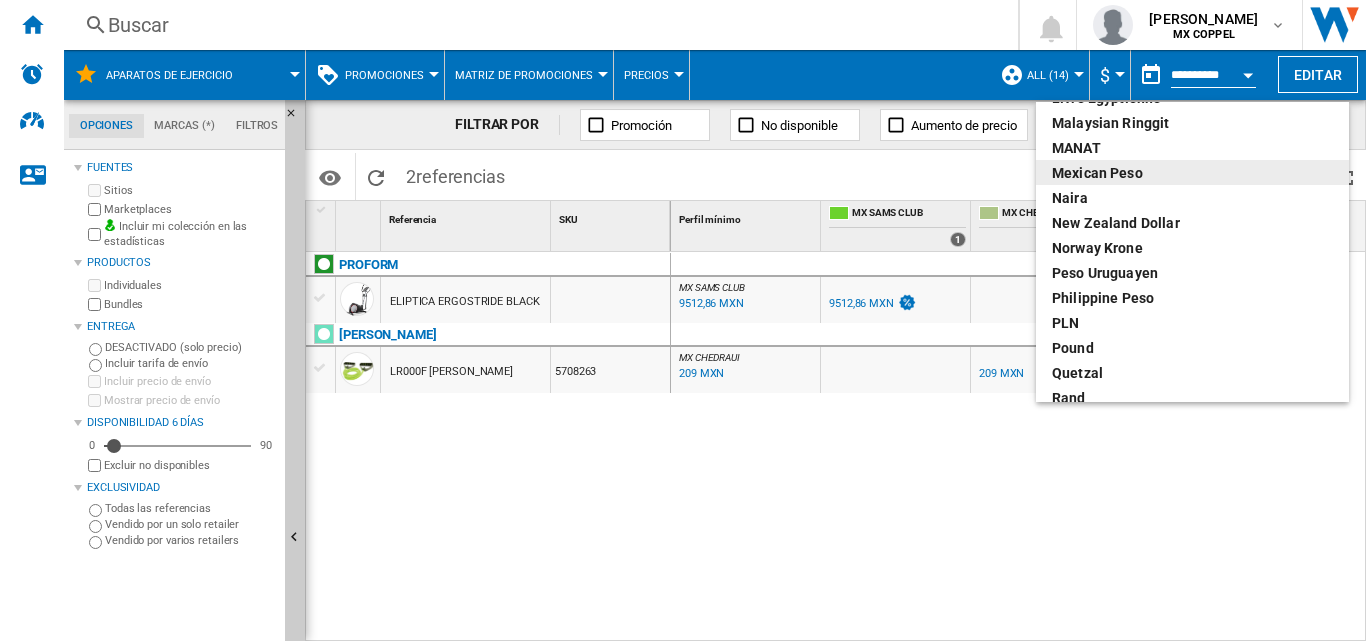 click on "Mexican peso" at bounding box center [1192, 173] 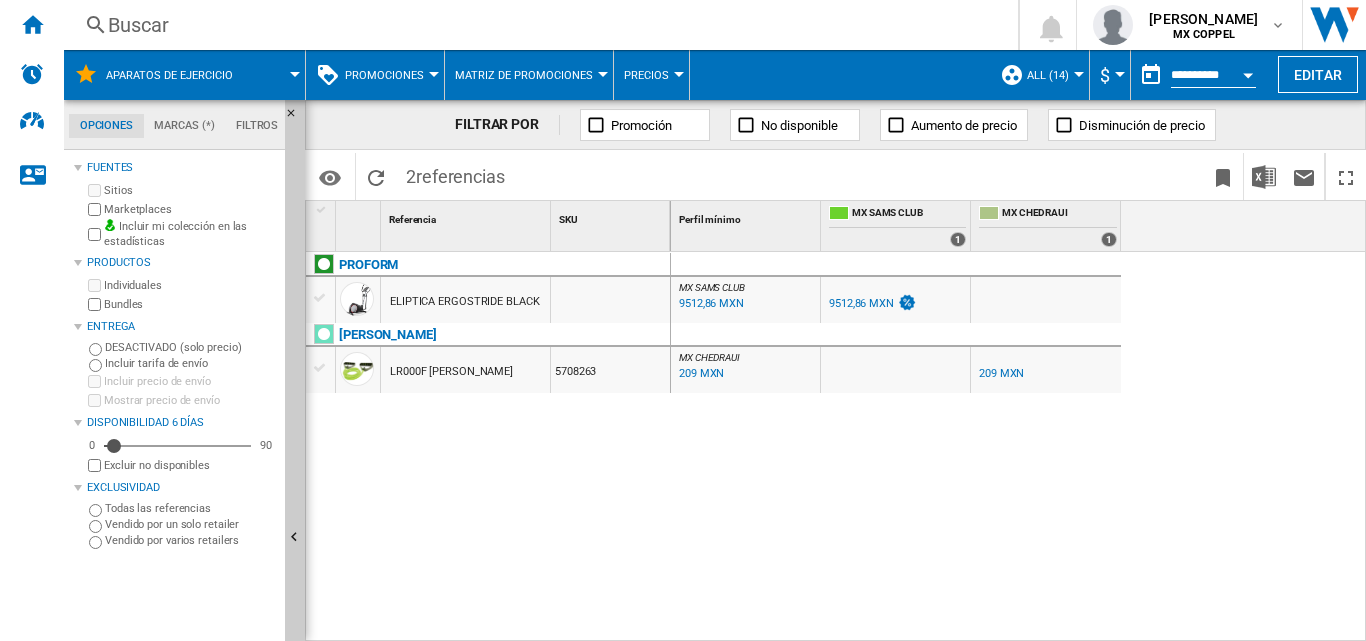 click at bounding box center (322, 210) 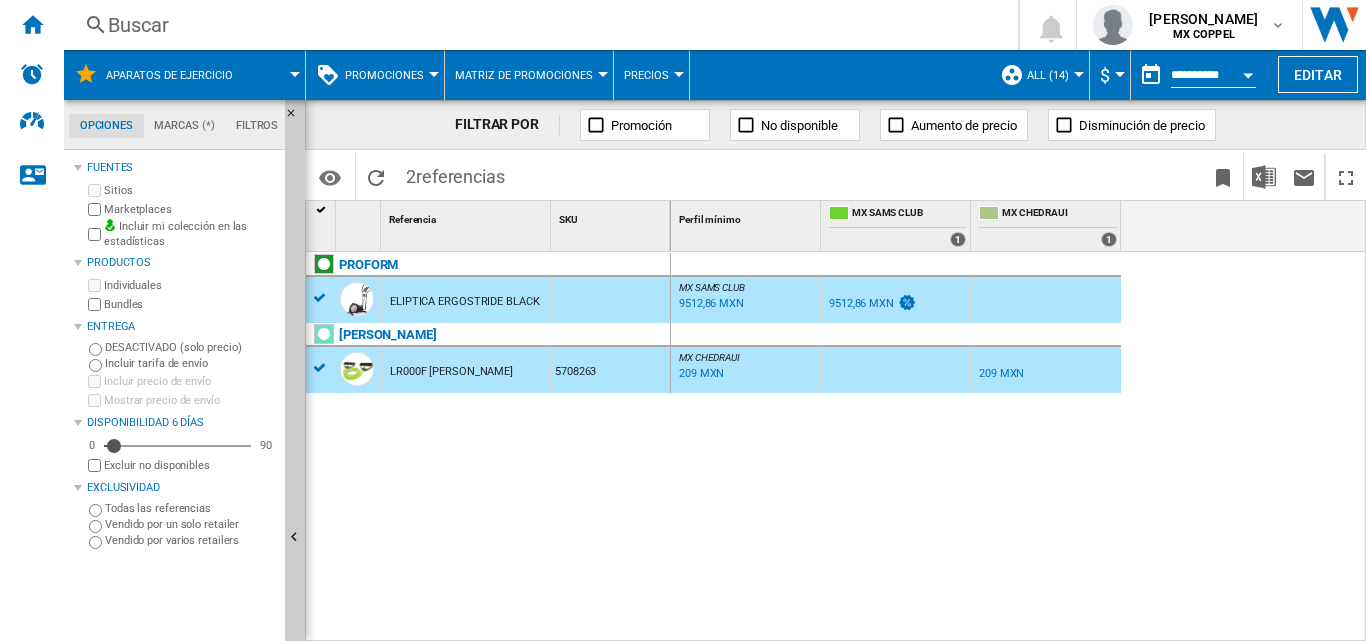 click at bounding box center (322, 210) 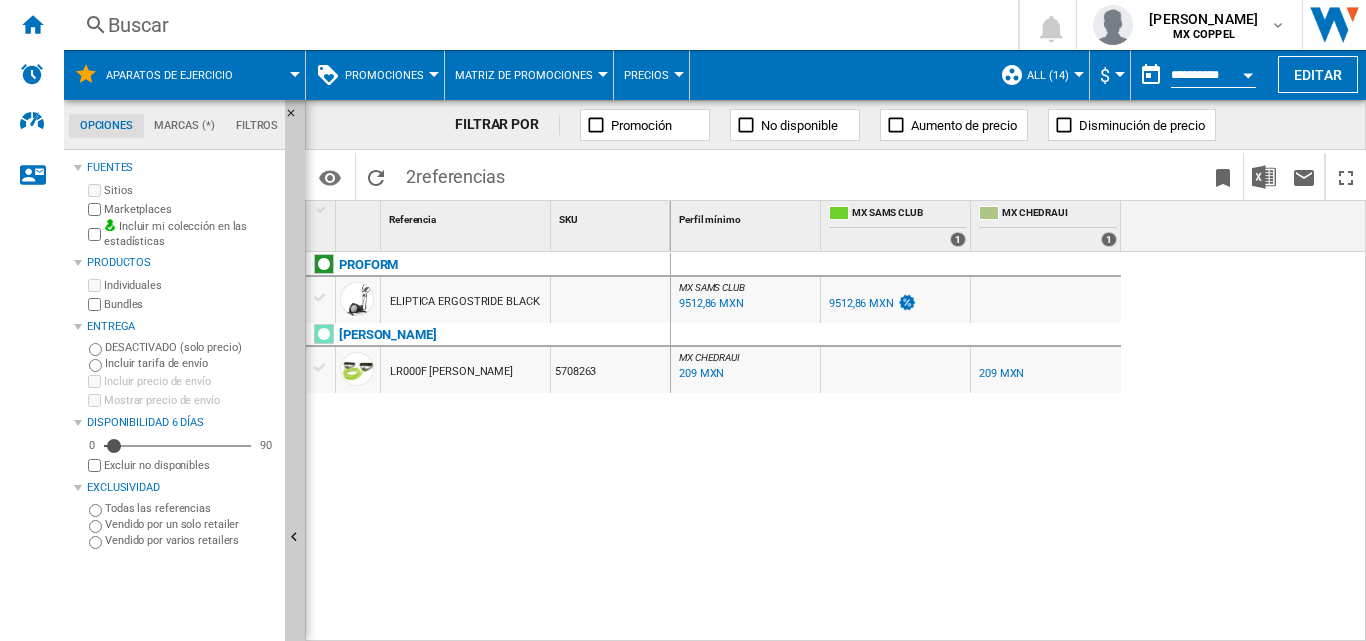 click on "PROFORM
ELIPTICA ERGOSTRIDE BLACK
WILSON
LR000F GREEN
5708263" at bounding box center [488, 441] 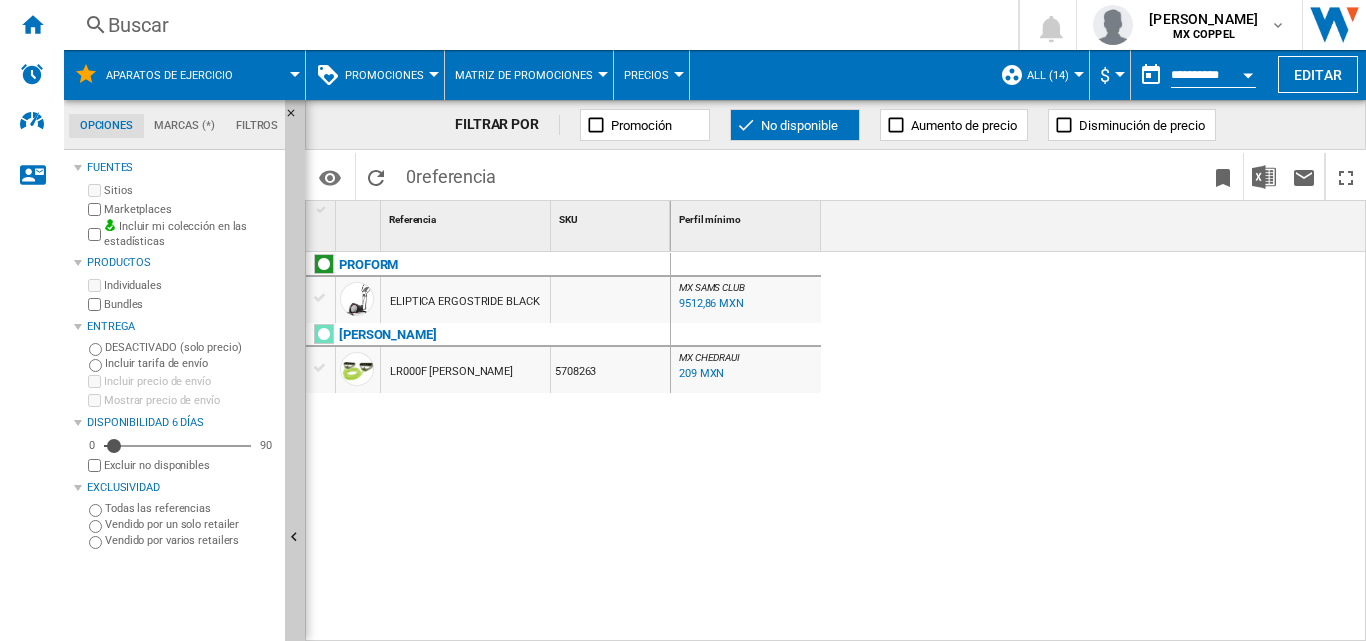 click at bounding box center (746, 125) 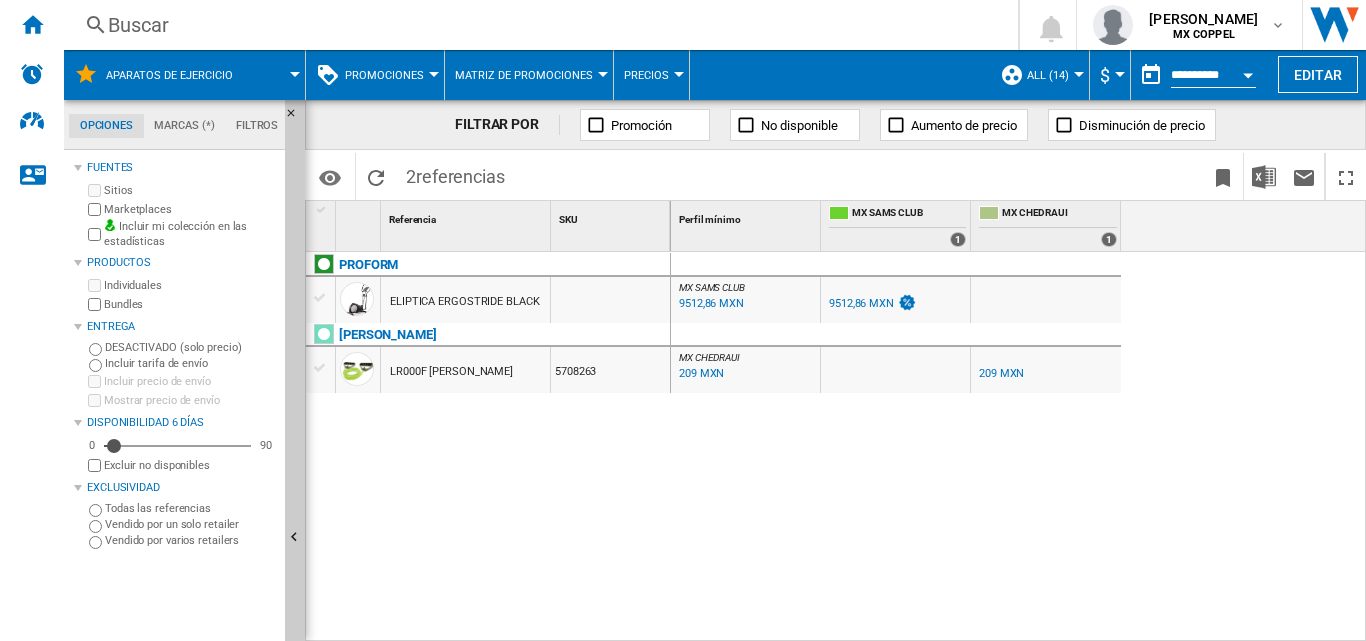 click on "2  referencias" at bounding box center (455, 174) 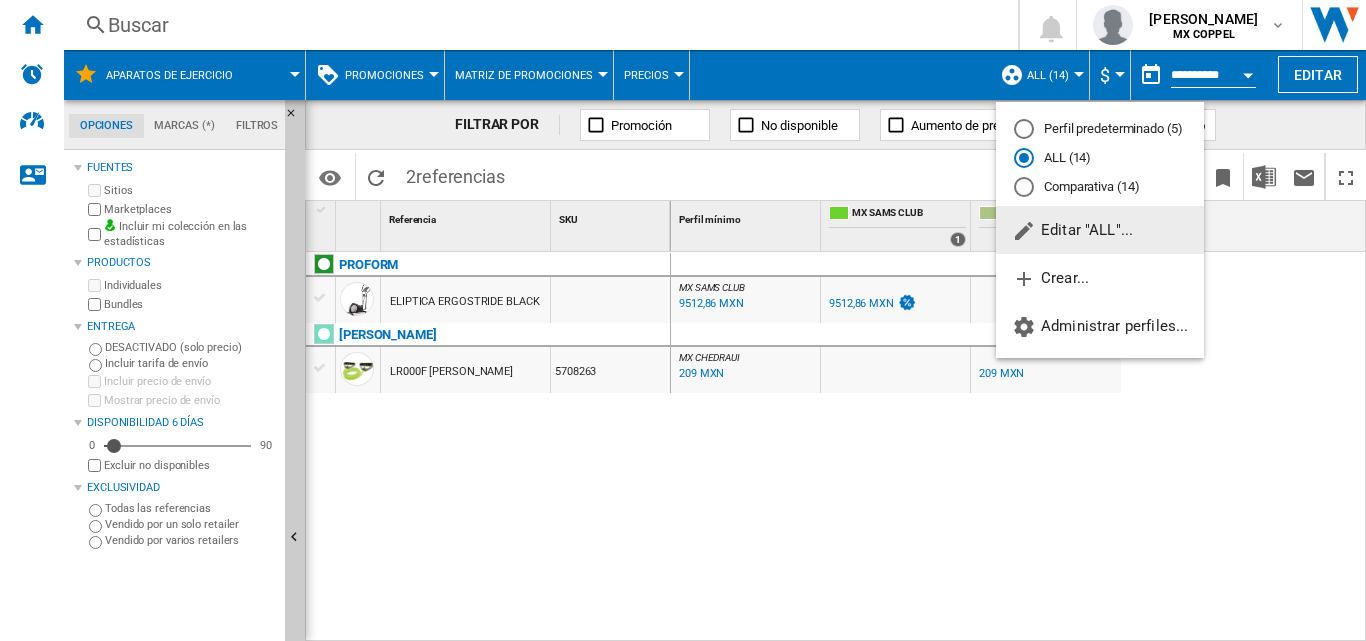 click at bounding box center [683, 320] 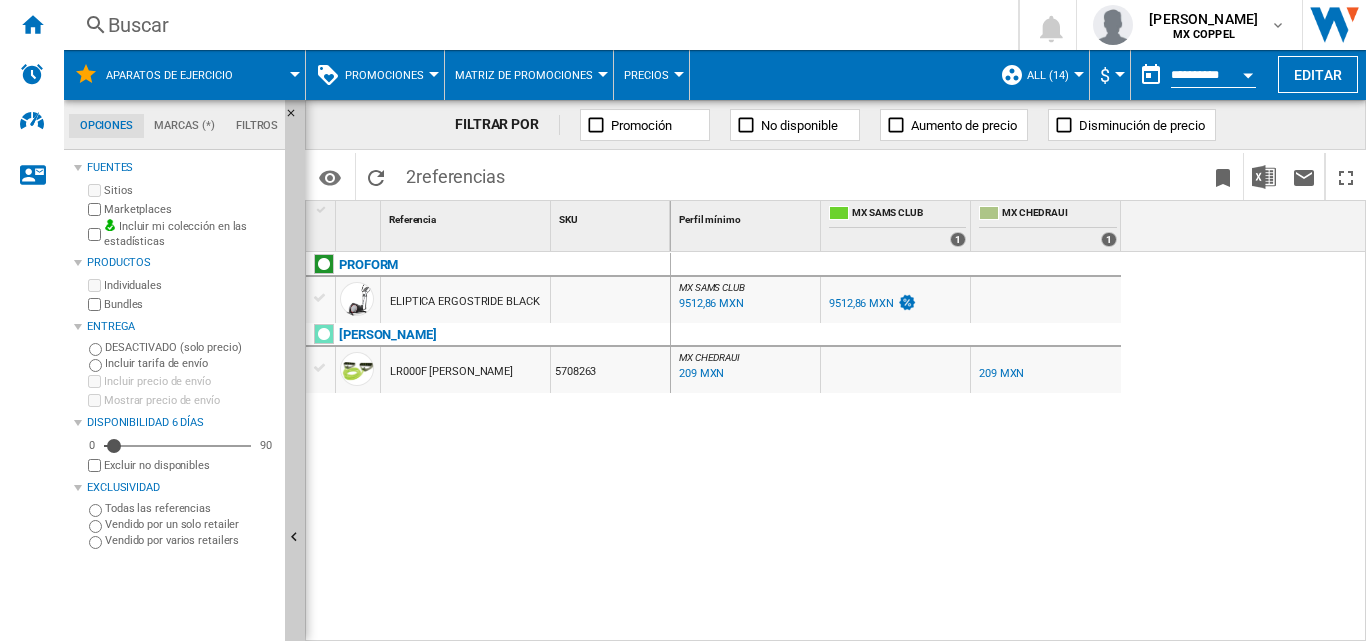 click on "Filtros" 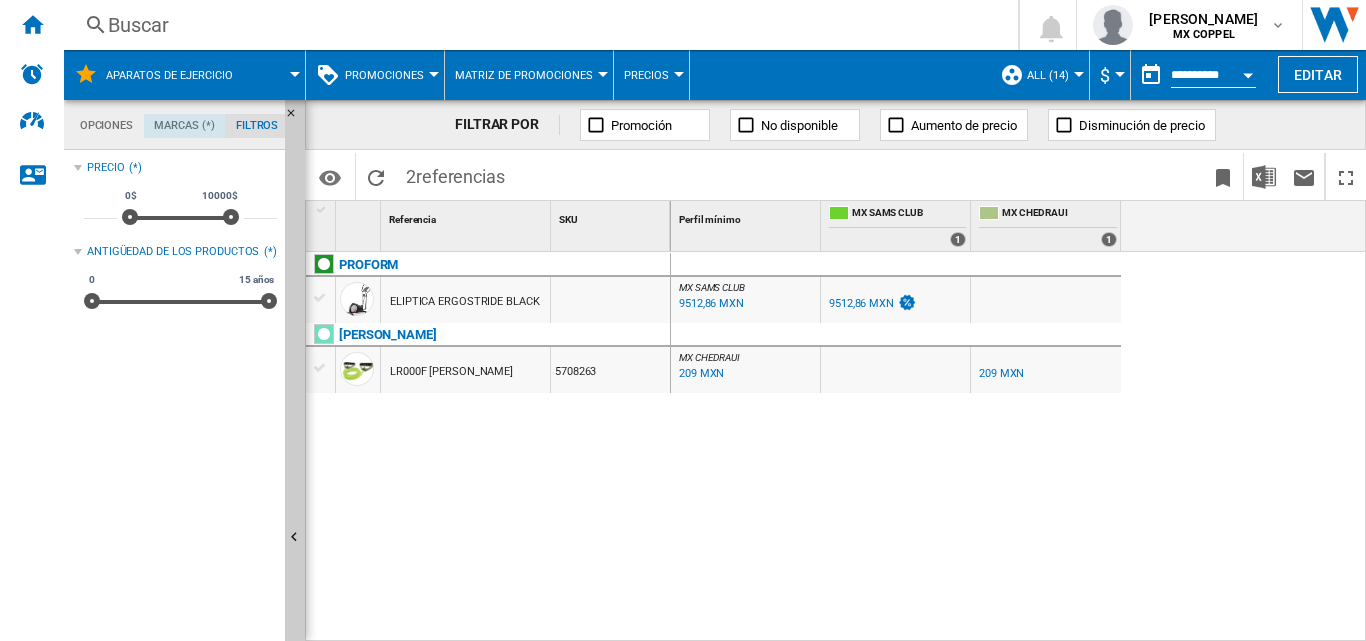 click on "Marcas (*)" 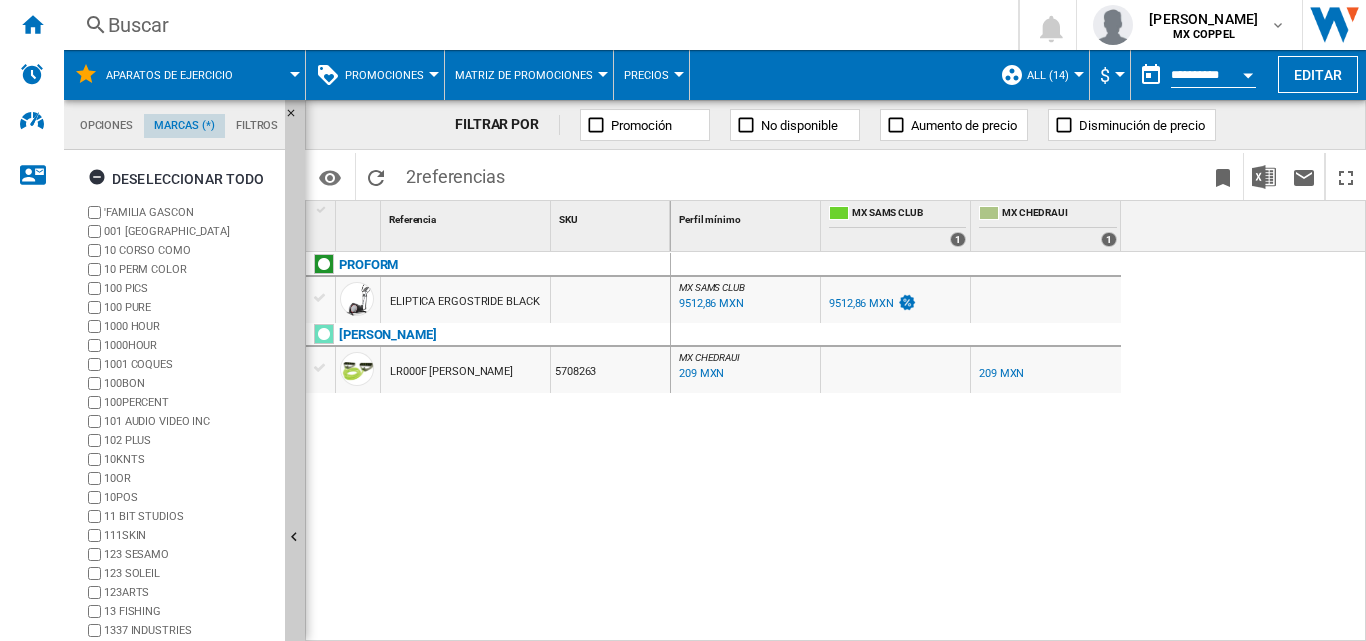 scroll, scrollTop: 77, scrollLeft: 0, axis: vertical 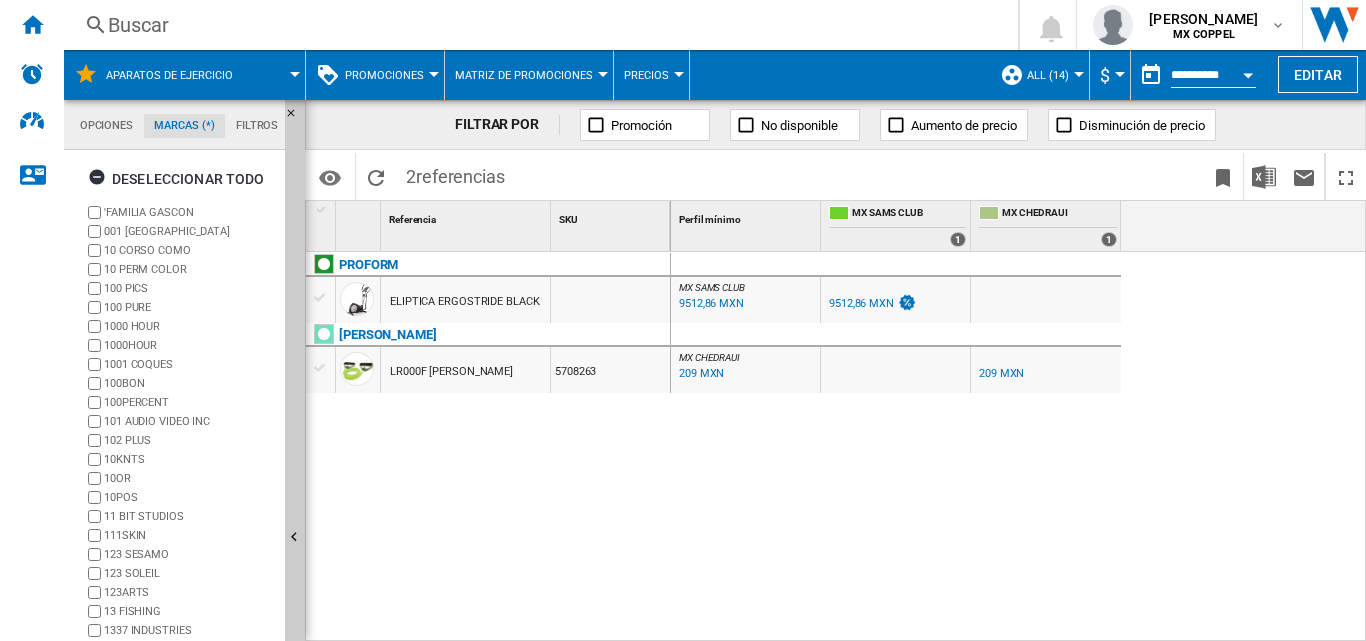 click on "Filtros" 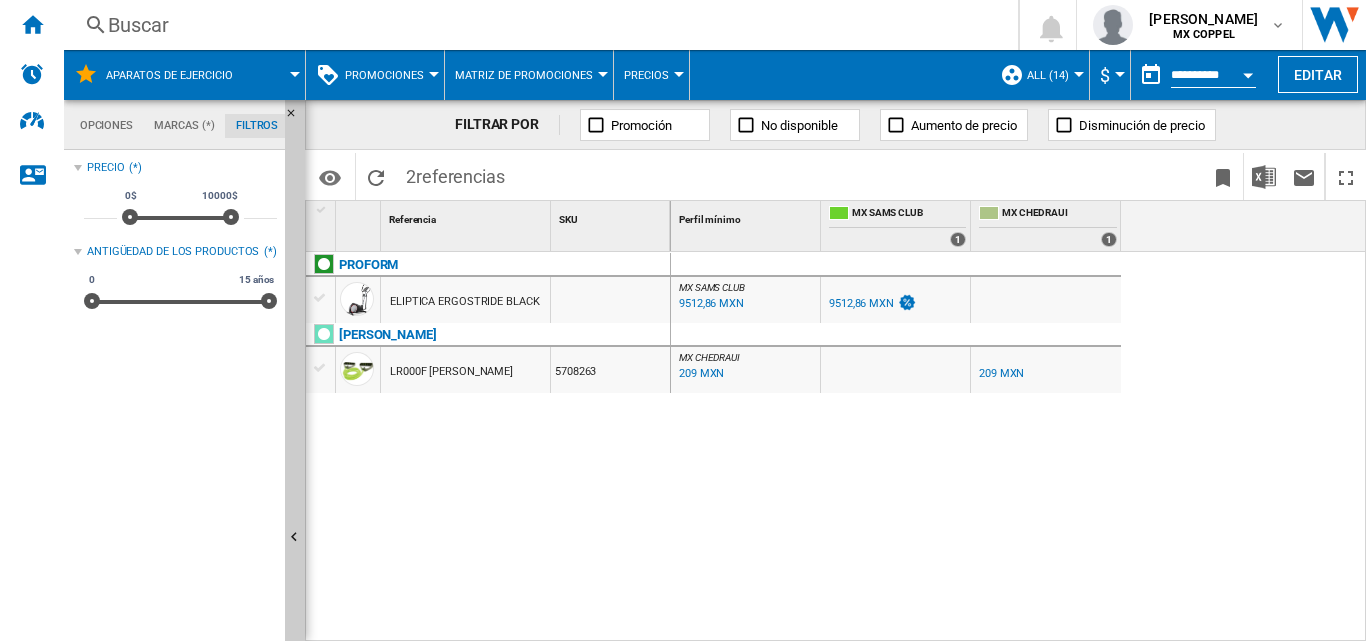 scroll, scrollTop: 130, scrollLeft: 0, axis: vertical 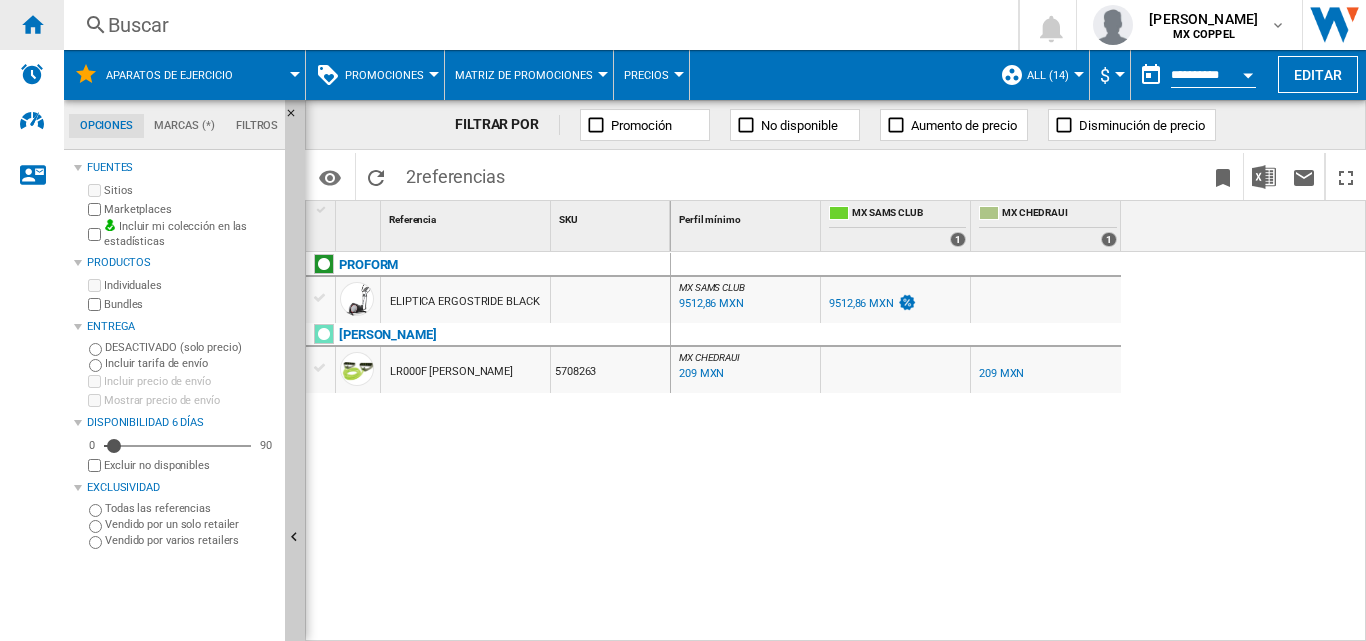 click at bounding box center (32, 24) 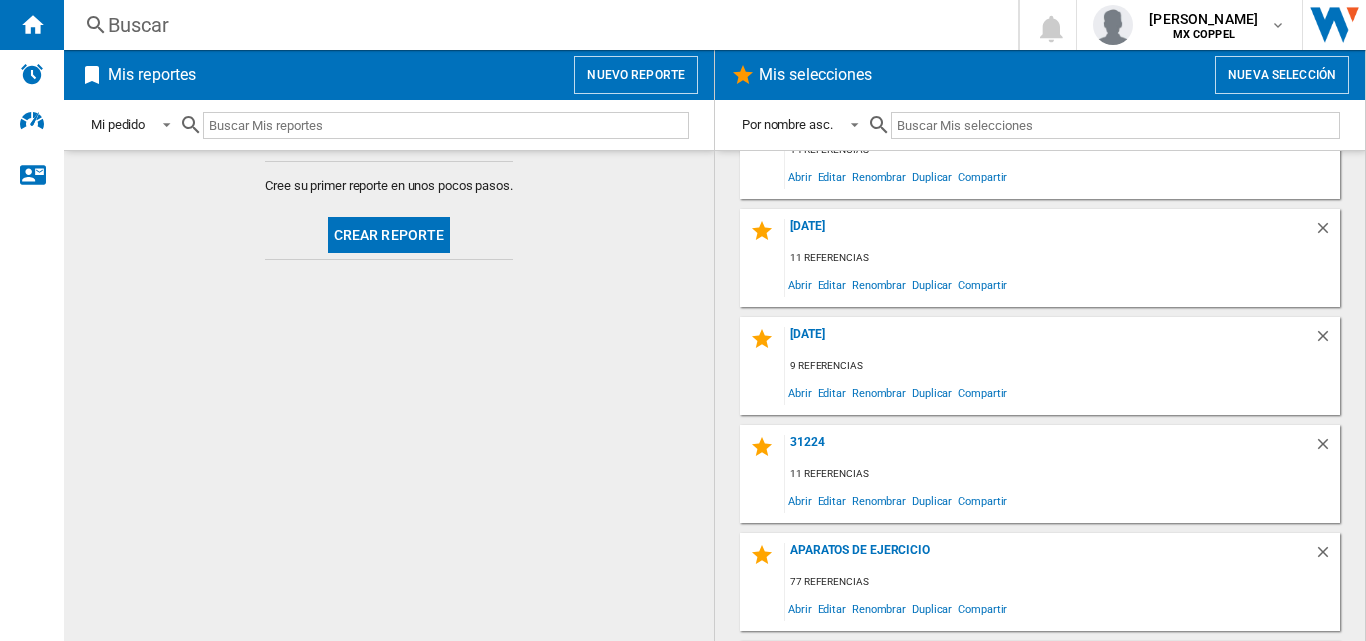 scroll, scrollTop: 500, scrollLeft: 0, axis: vertical 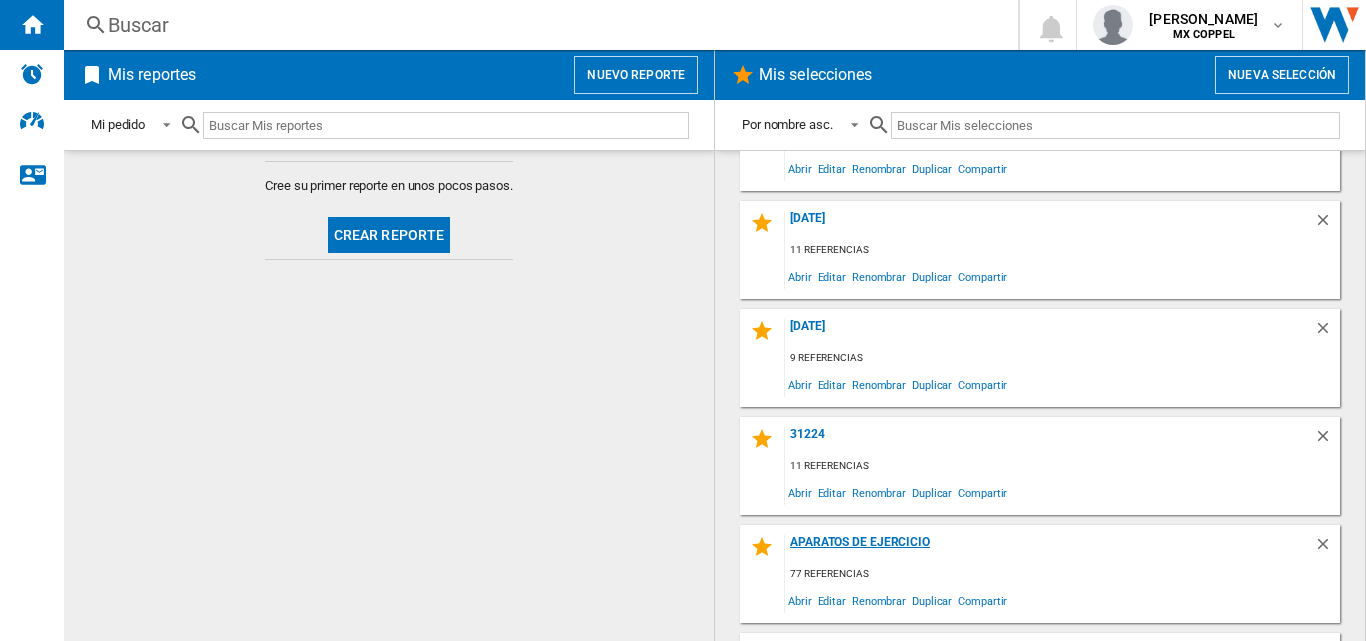 click on "Aparatos de ejercicio" 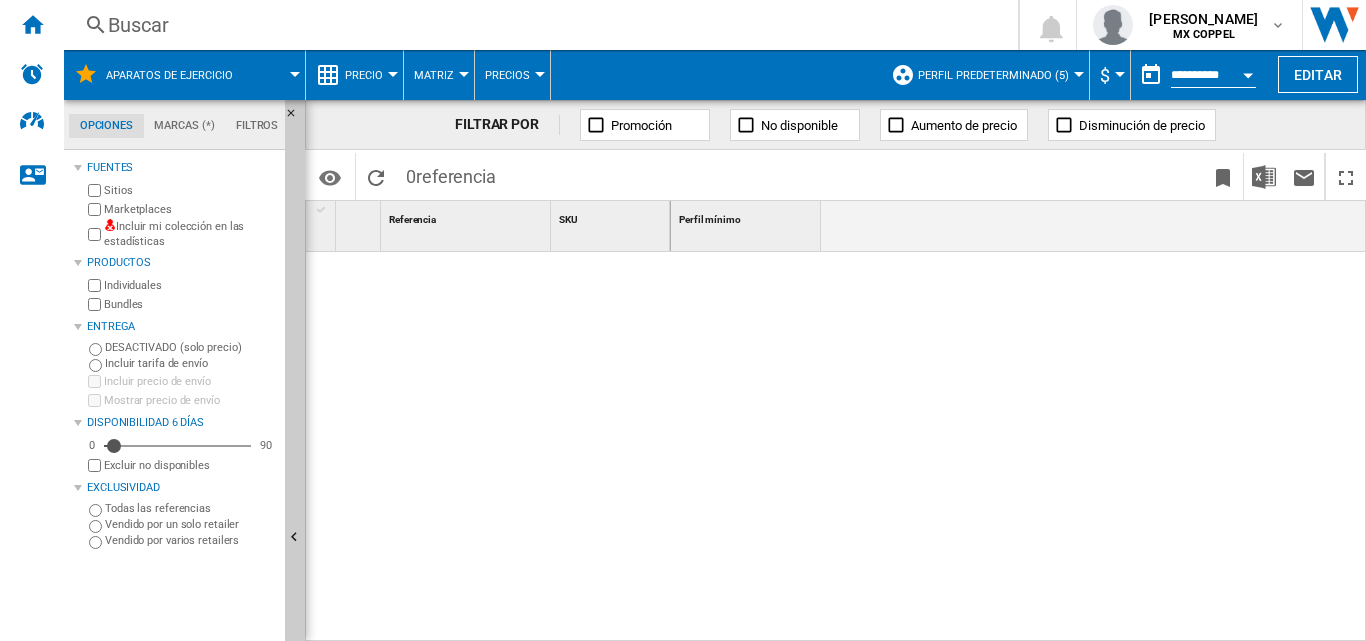 click on "SKU     1" at bounding box center [611, 226] 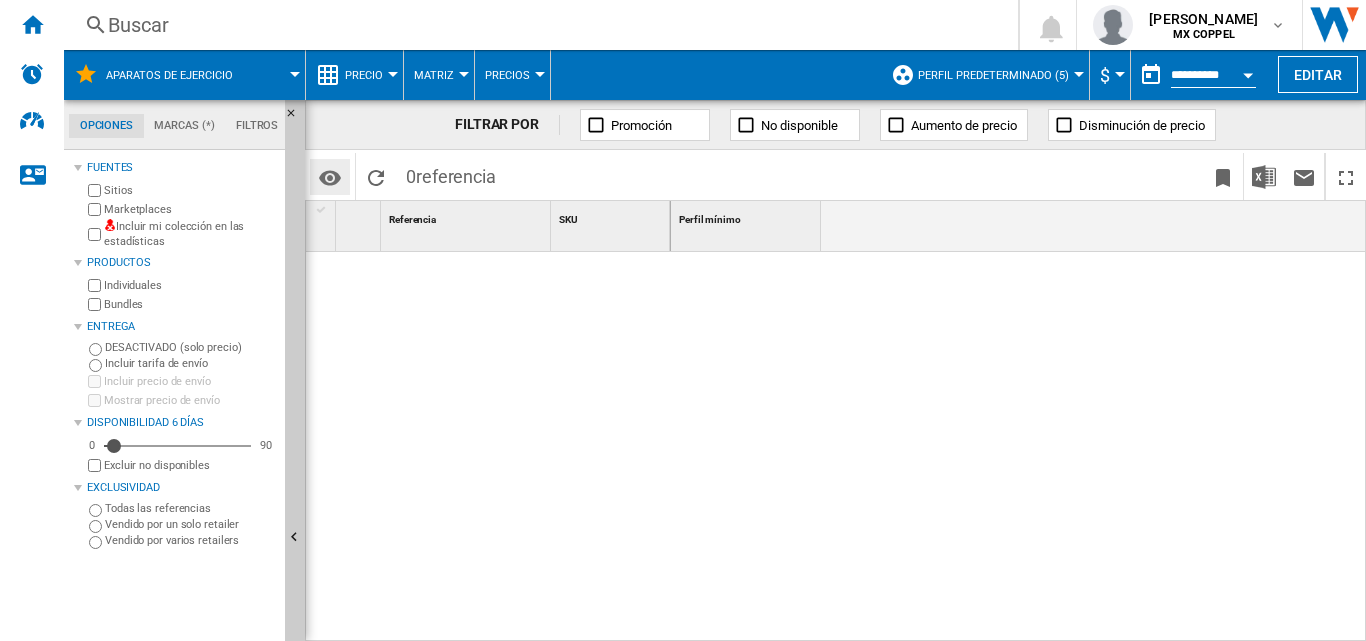 click at bounding box center [330, 178] 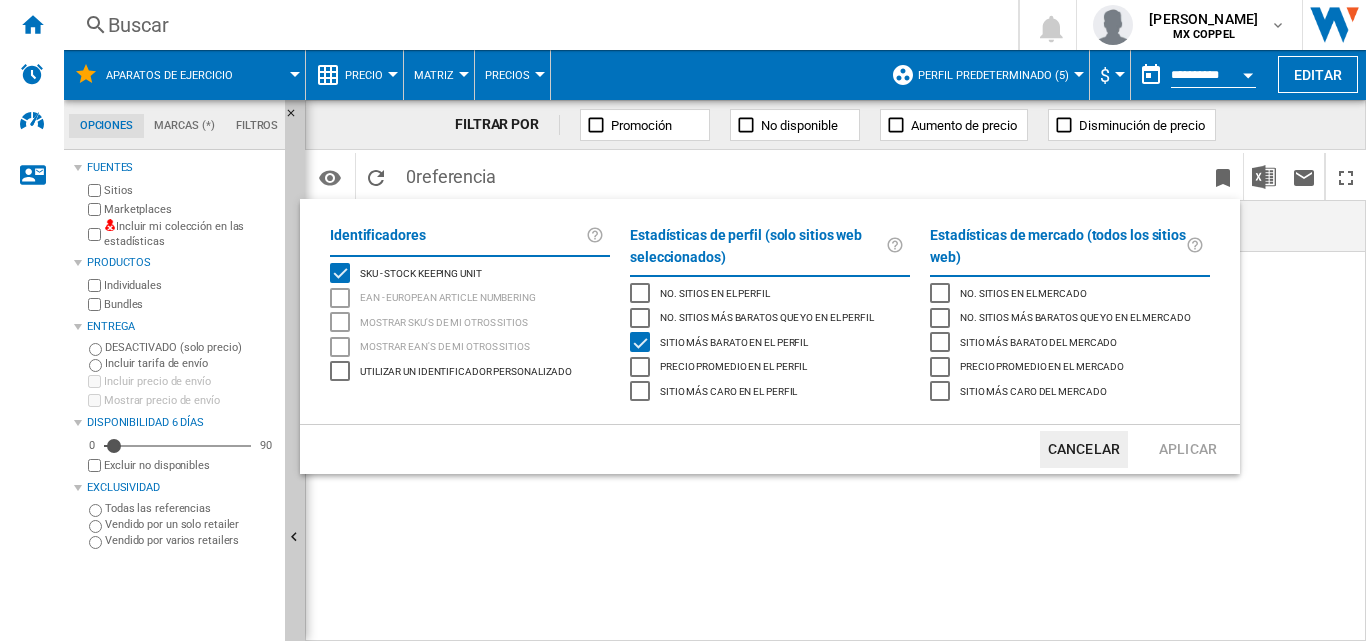 click 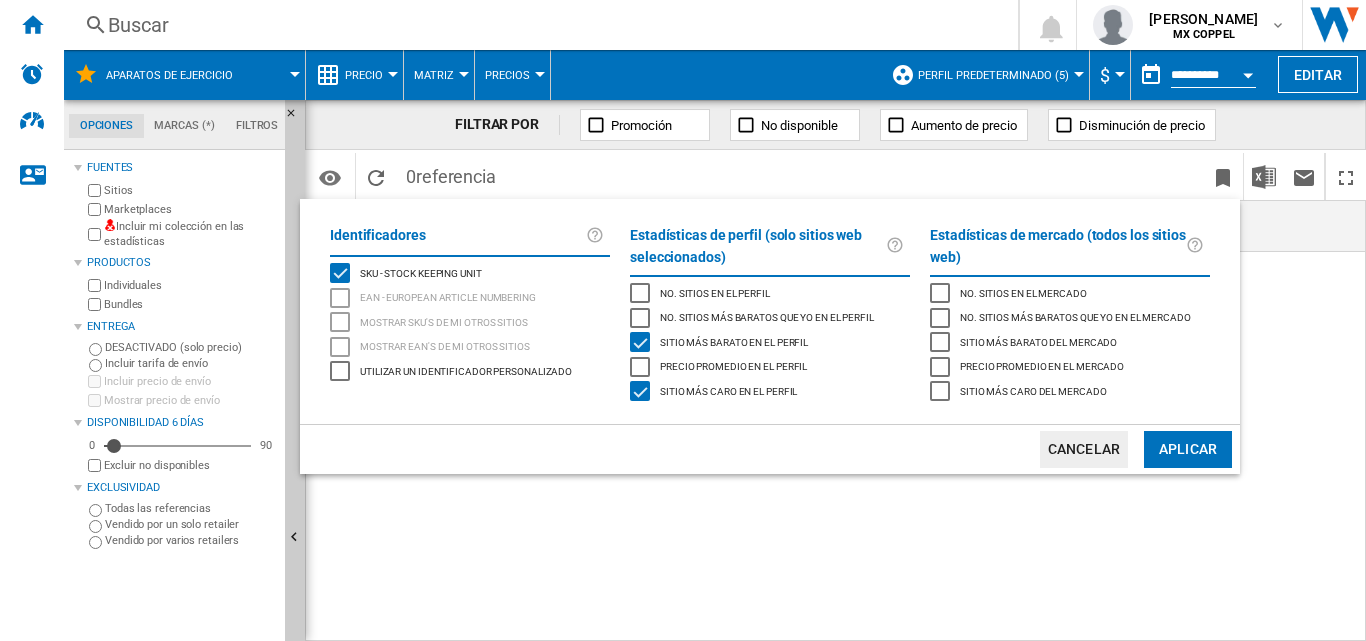 click 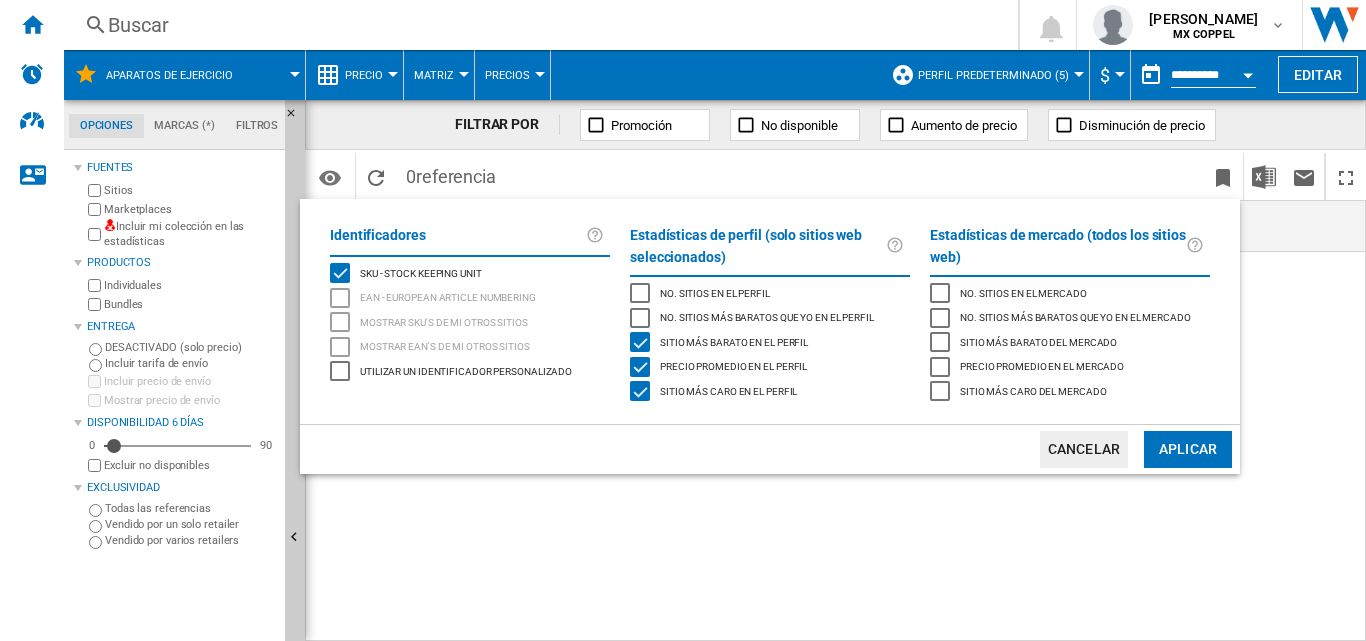 click on "Aplicar" at bounding box center (1188, 449) 